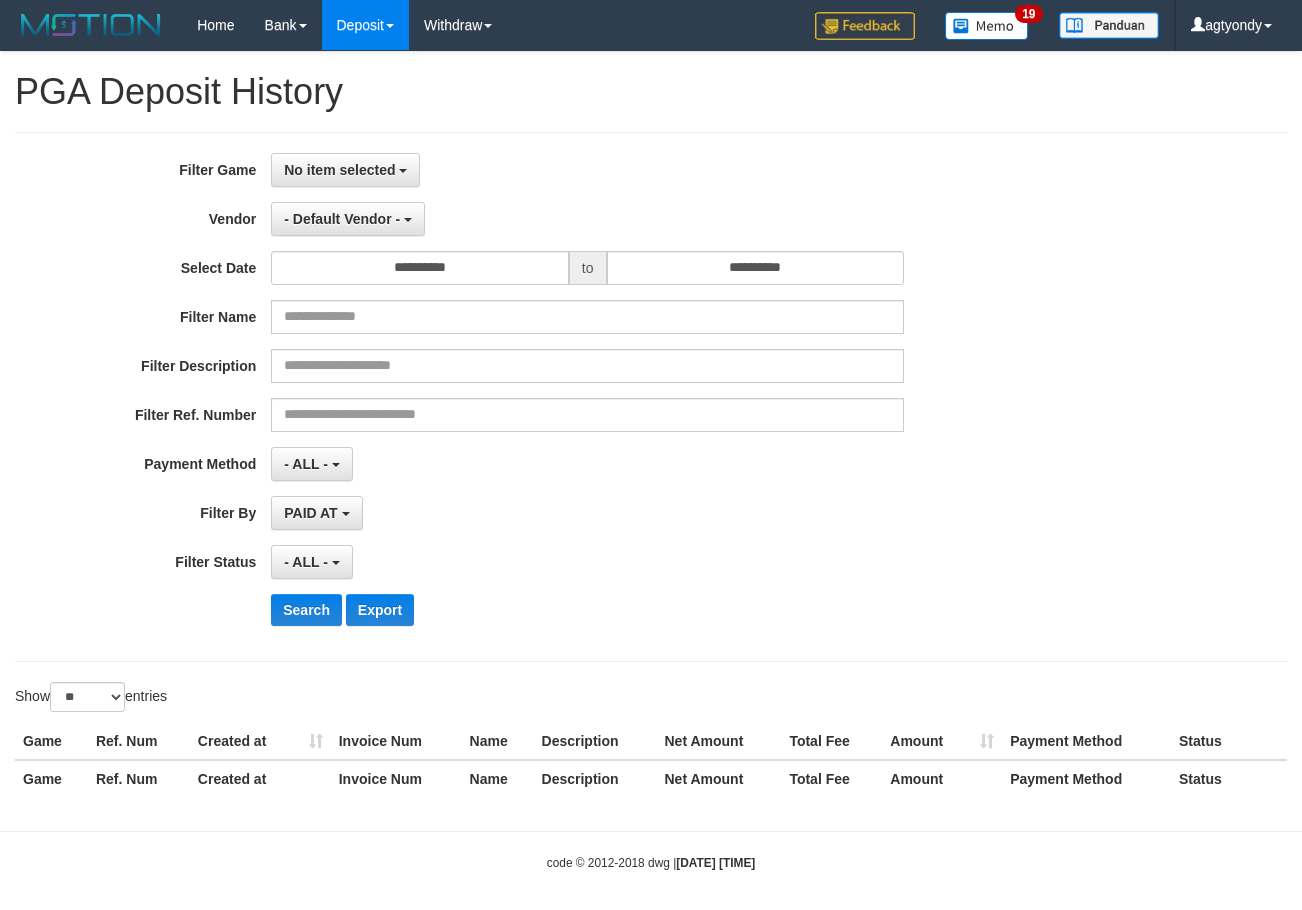 select 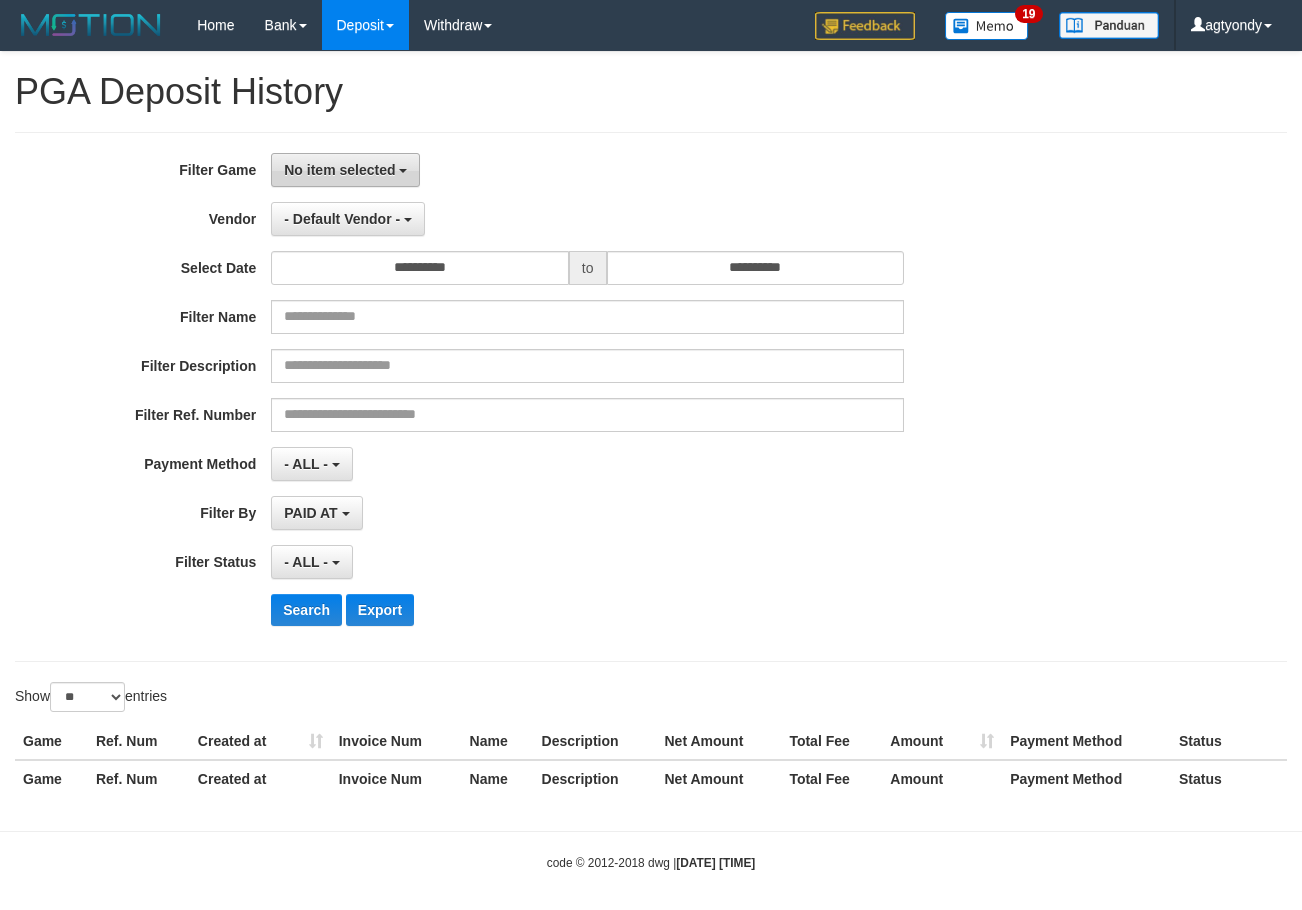 scroll, scrollTop: 0, scrollLeft: 0, axis: both 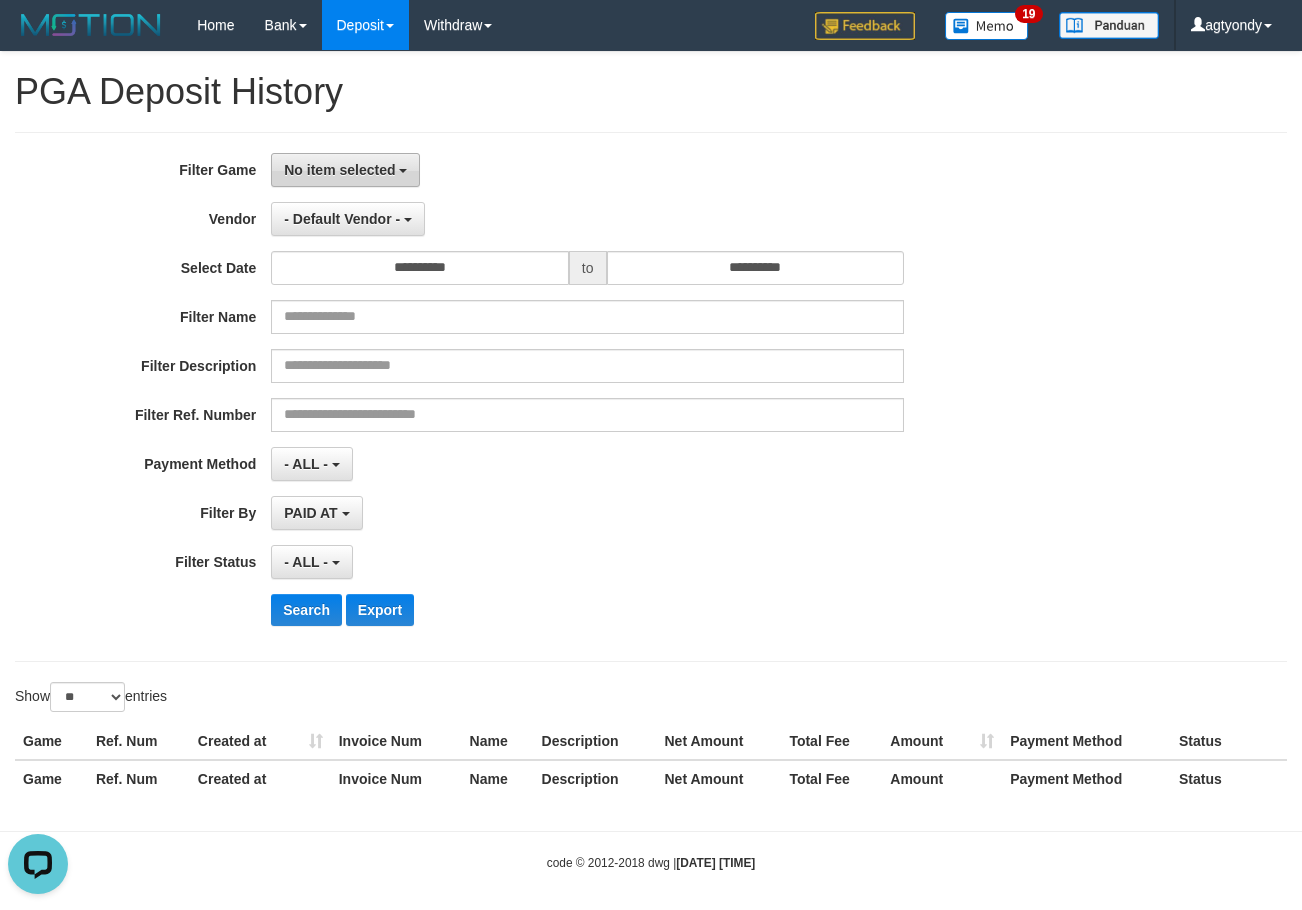 click on "No item selected" at bounding box center [345, 170] 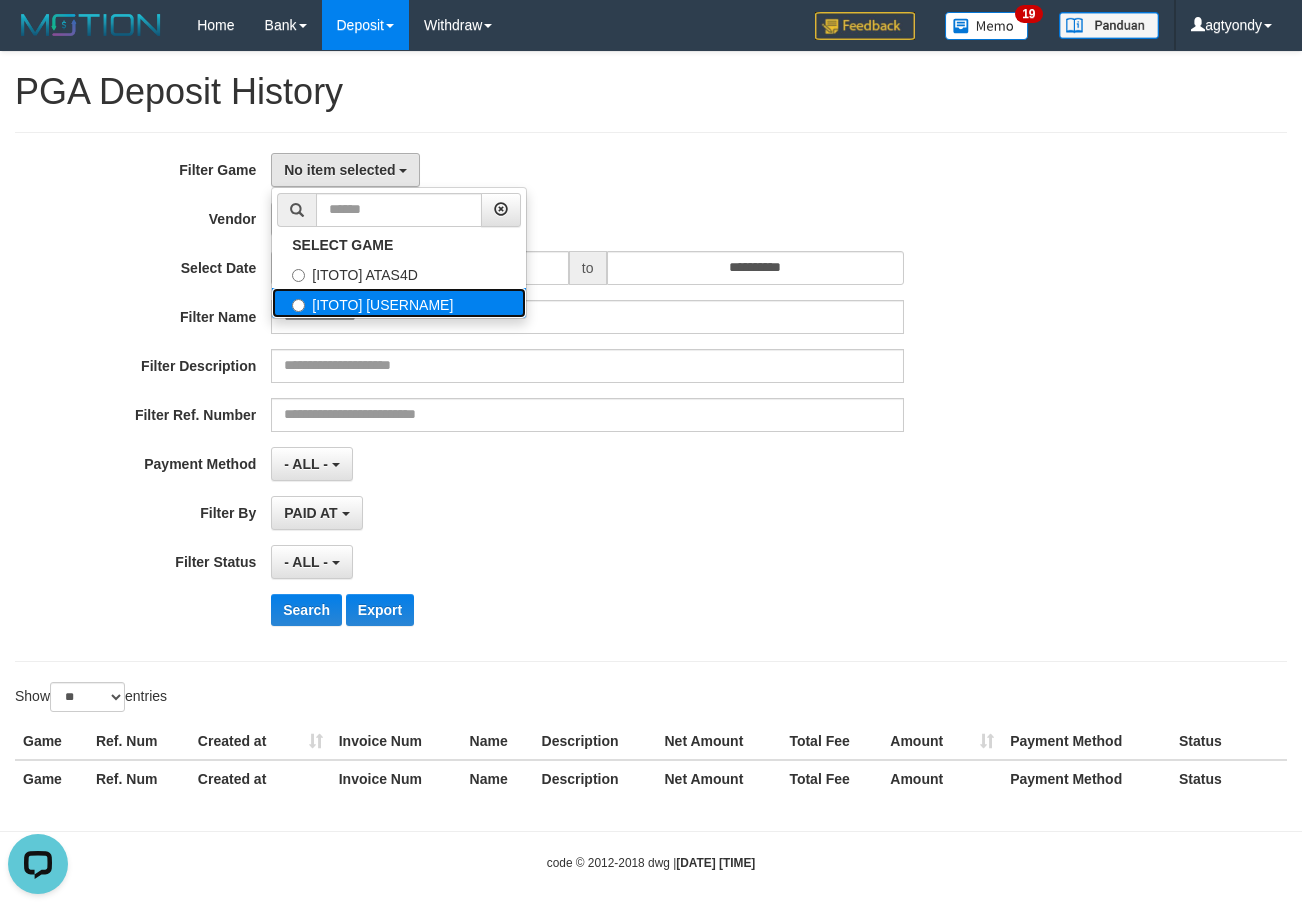 click on "[ITOTO] [USERNAME]" at bounding box center [399, 303] 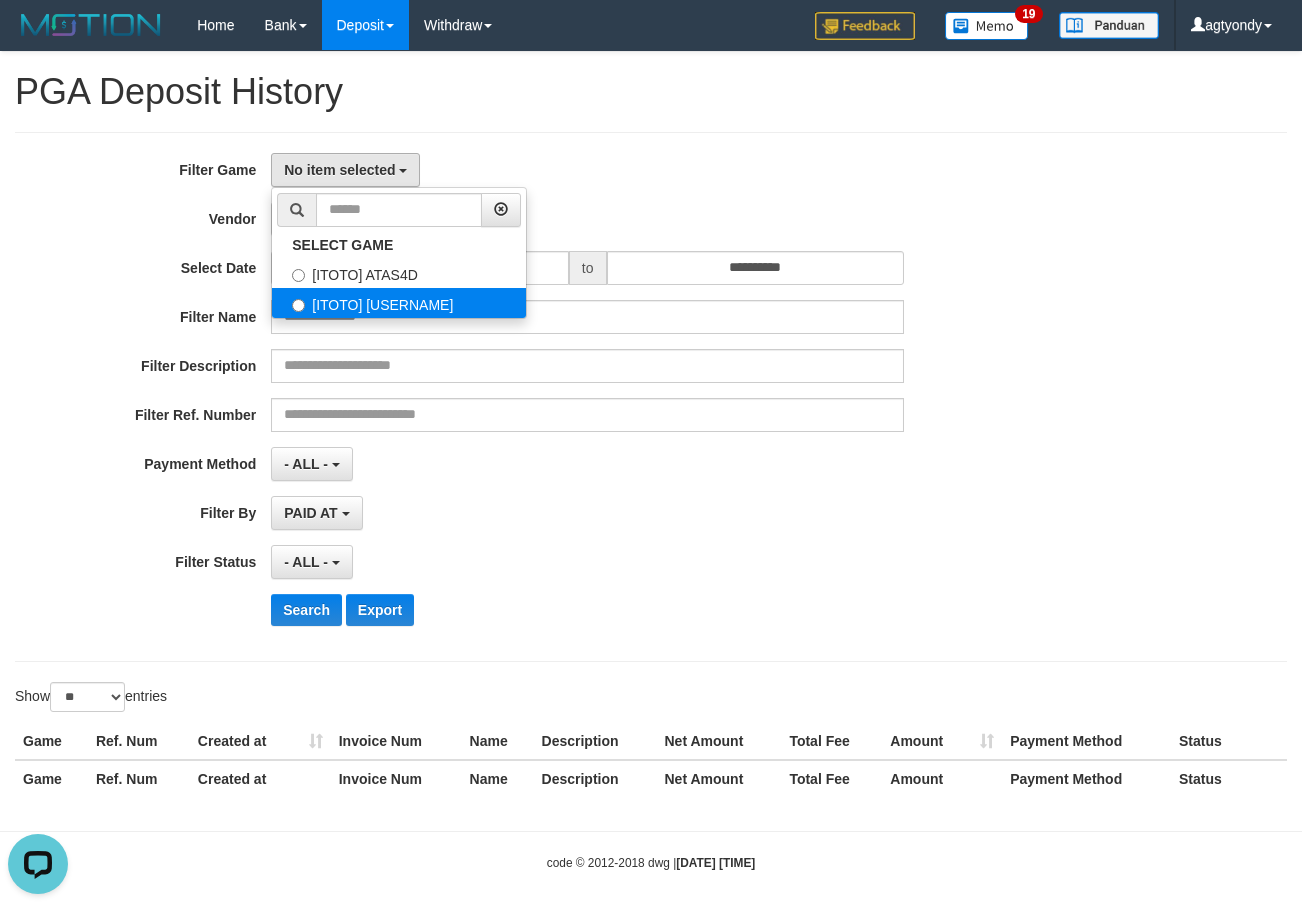 select on "****" 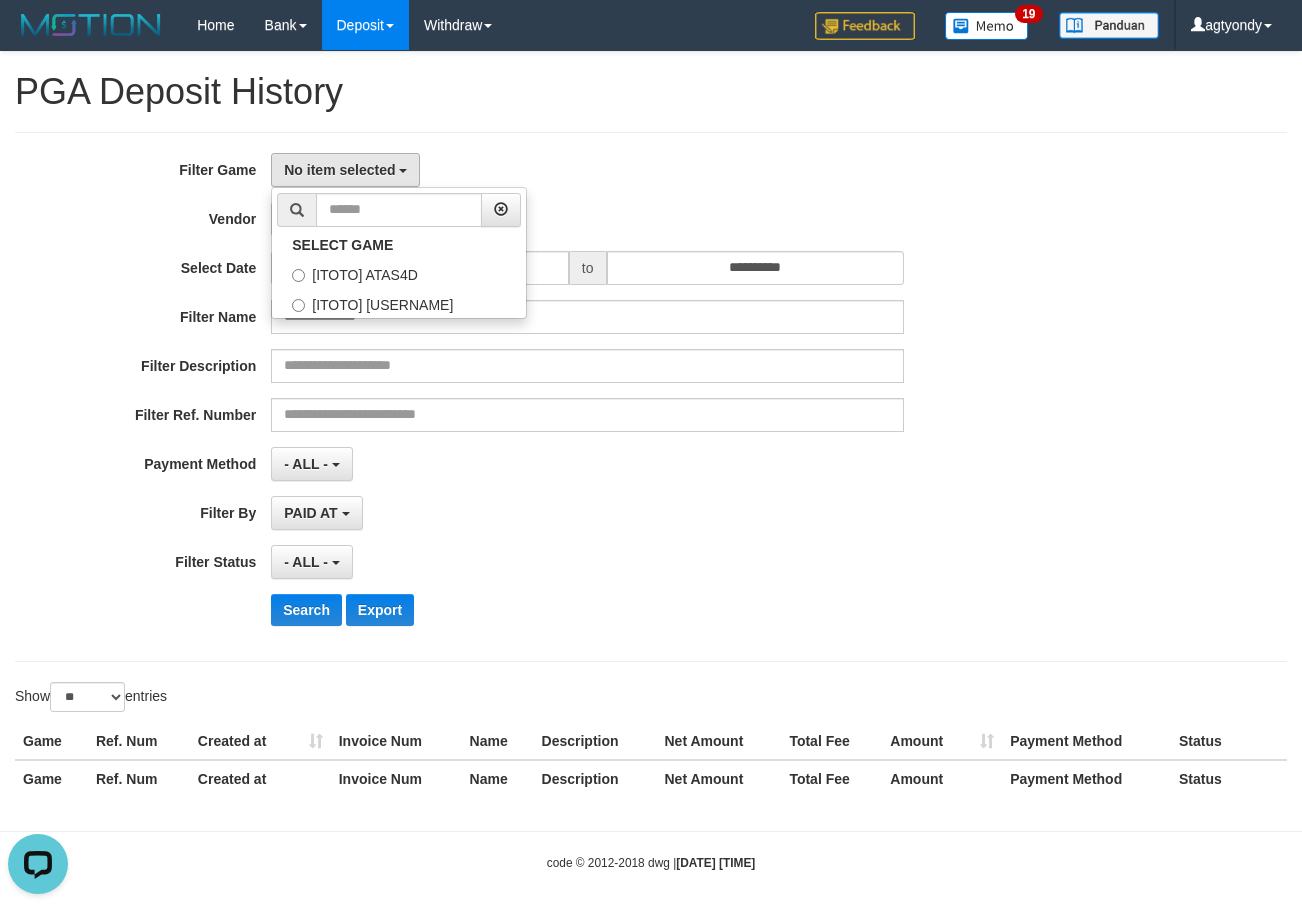 scroll, scrollTop: 35, scrollLeft: 0, axis: vertical 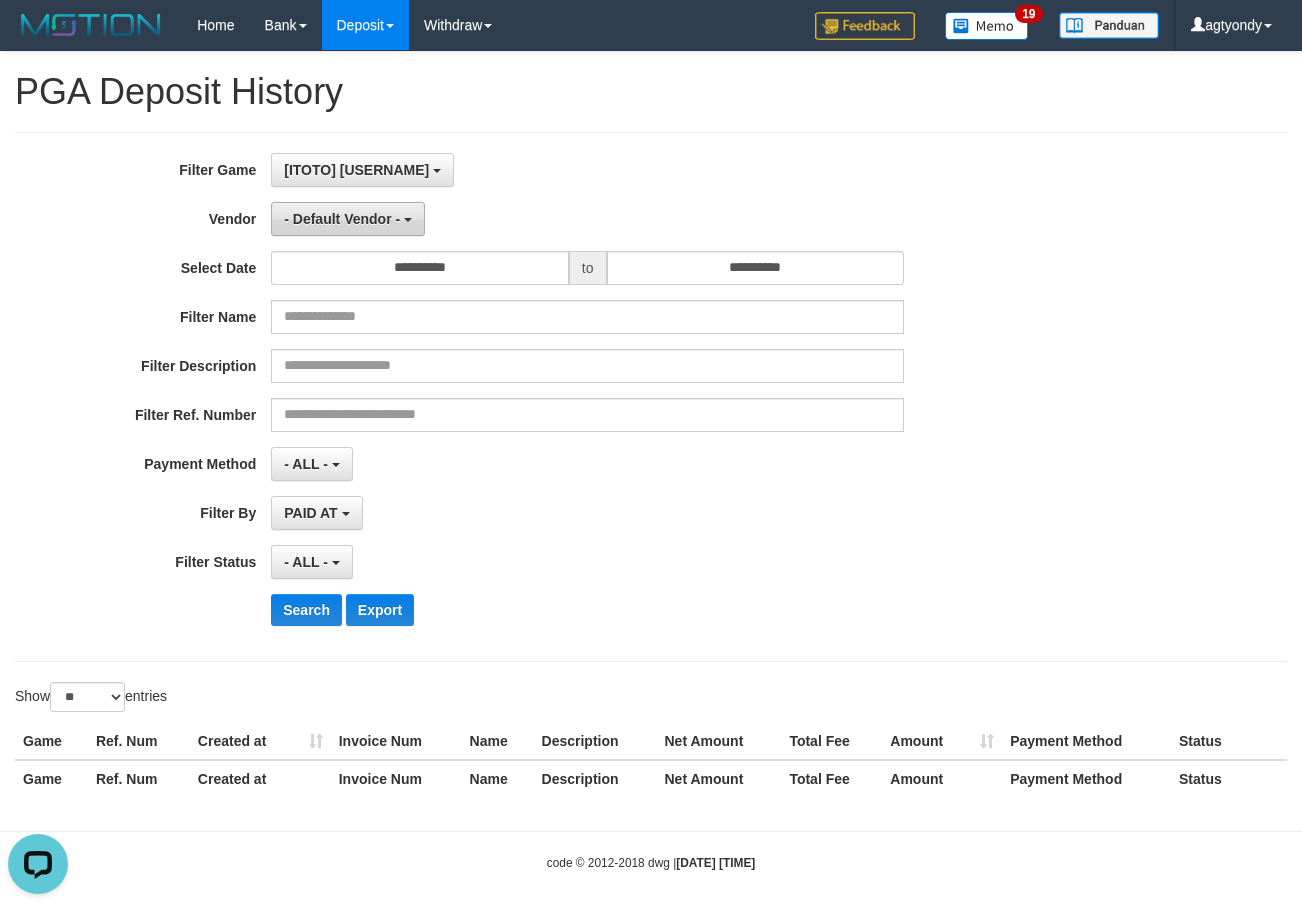 click on "- Default Vendor -" at bounding box center [342, 219] 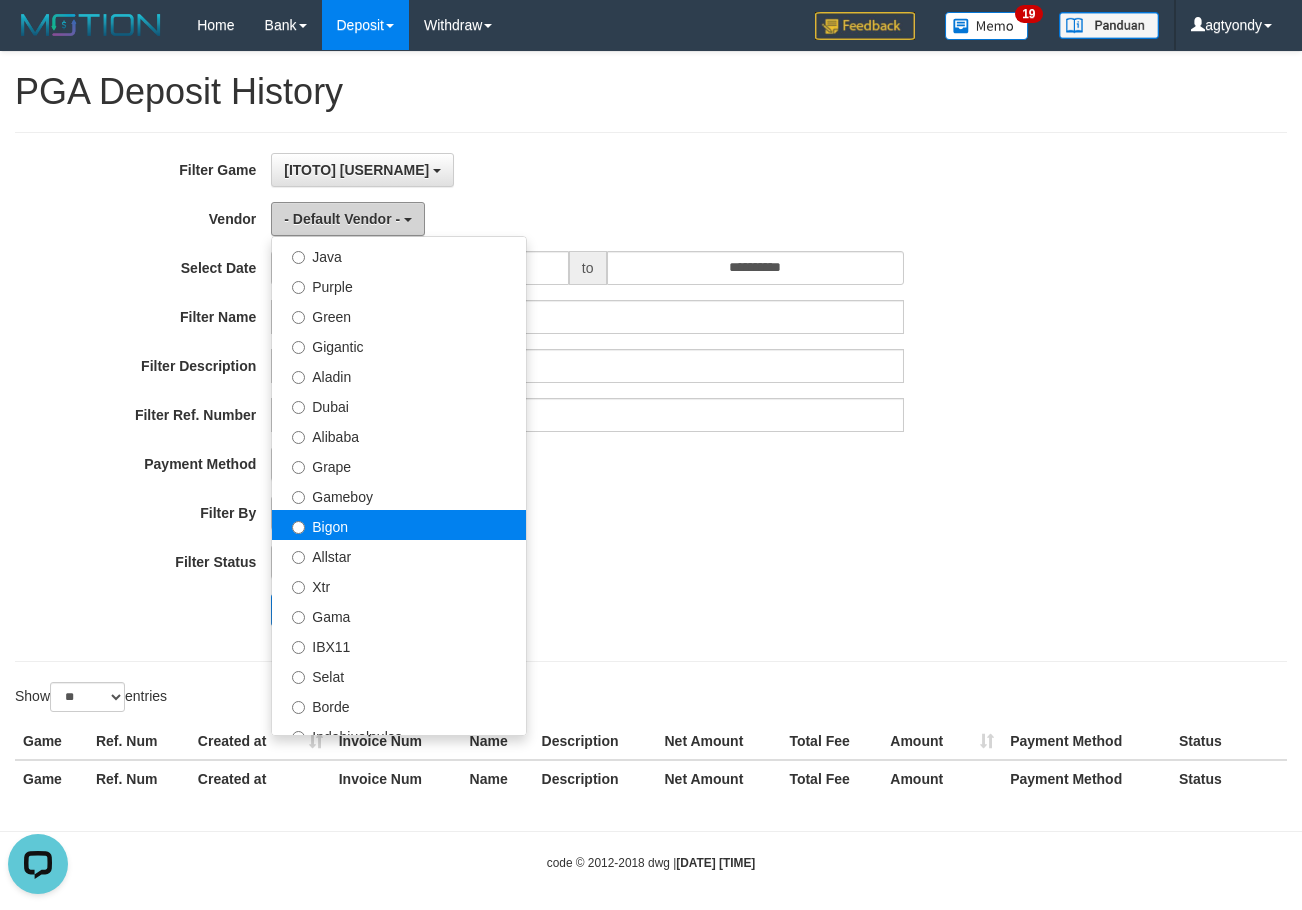 scroll, scrollTop: 0, scrollLeft: 0, axis: both 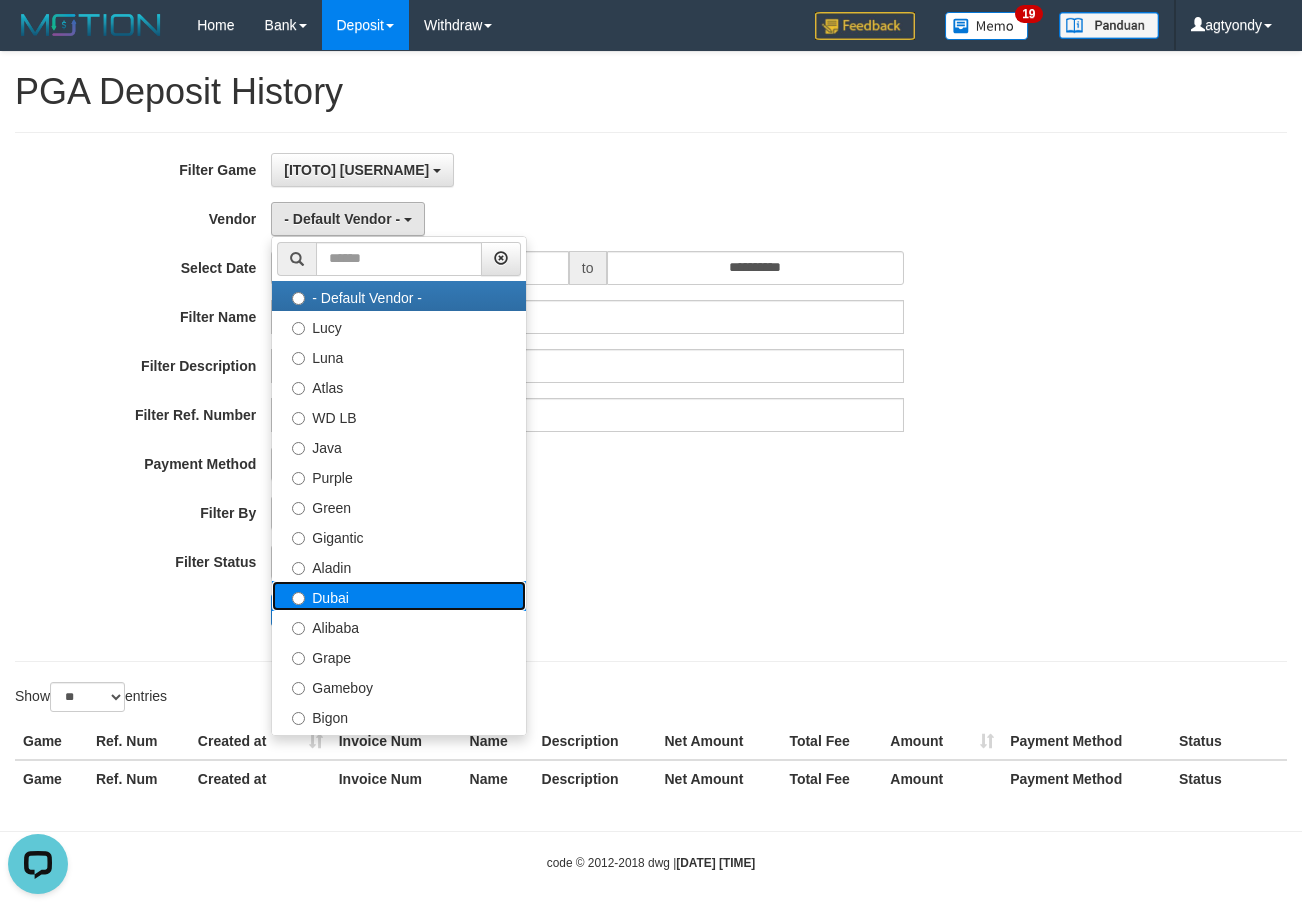 click on "Dubai" at bounding box center (399, 596) 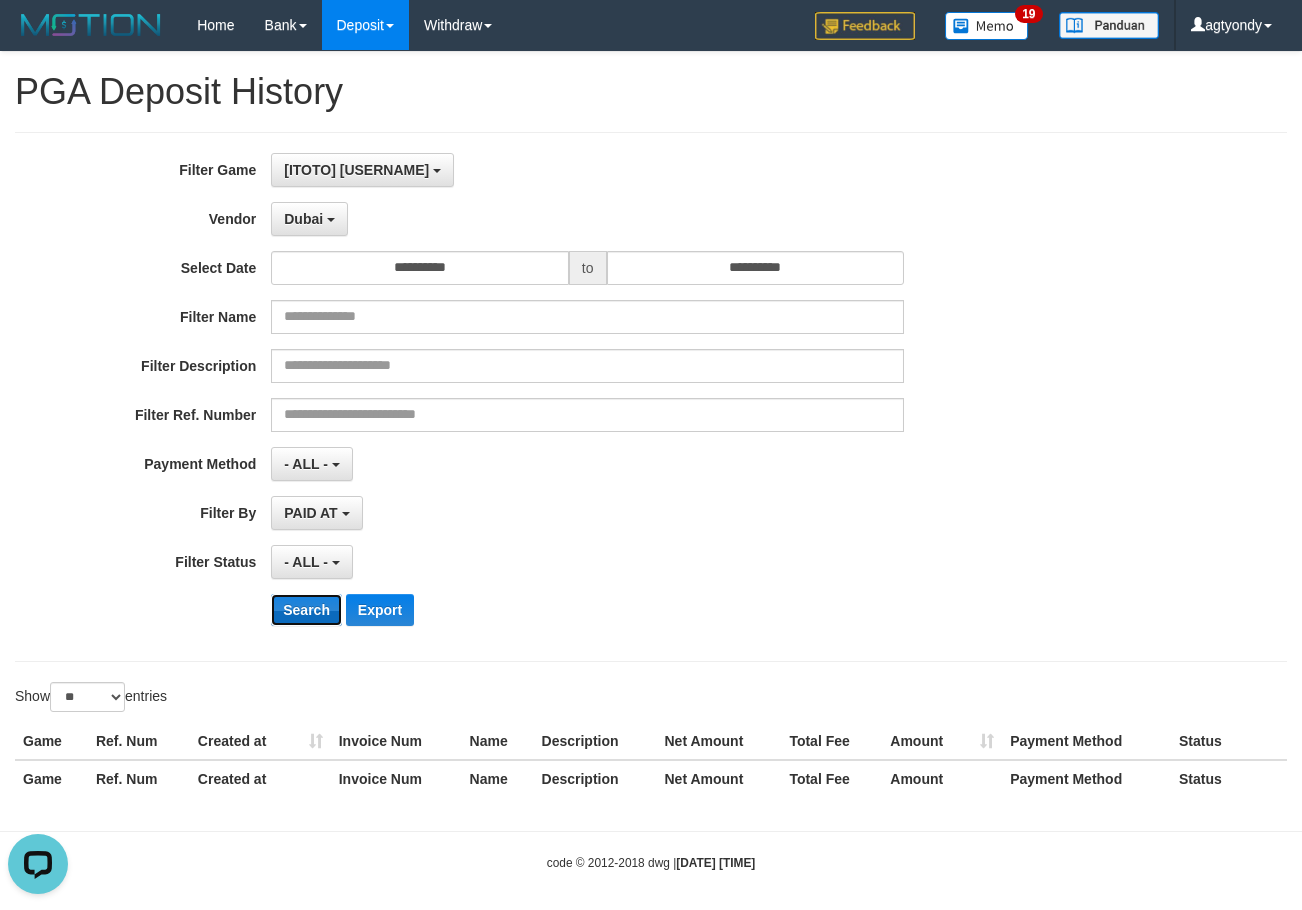 click on "Search" at bounding box center [306, 610] 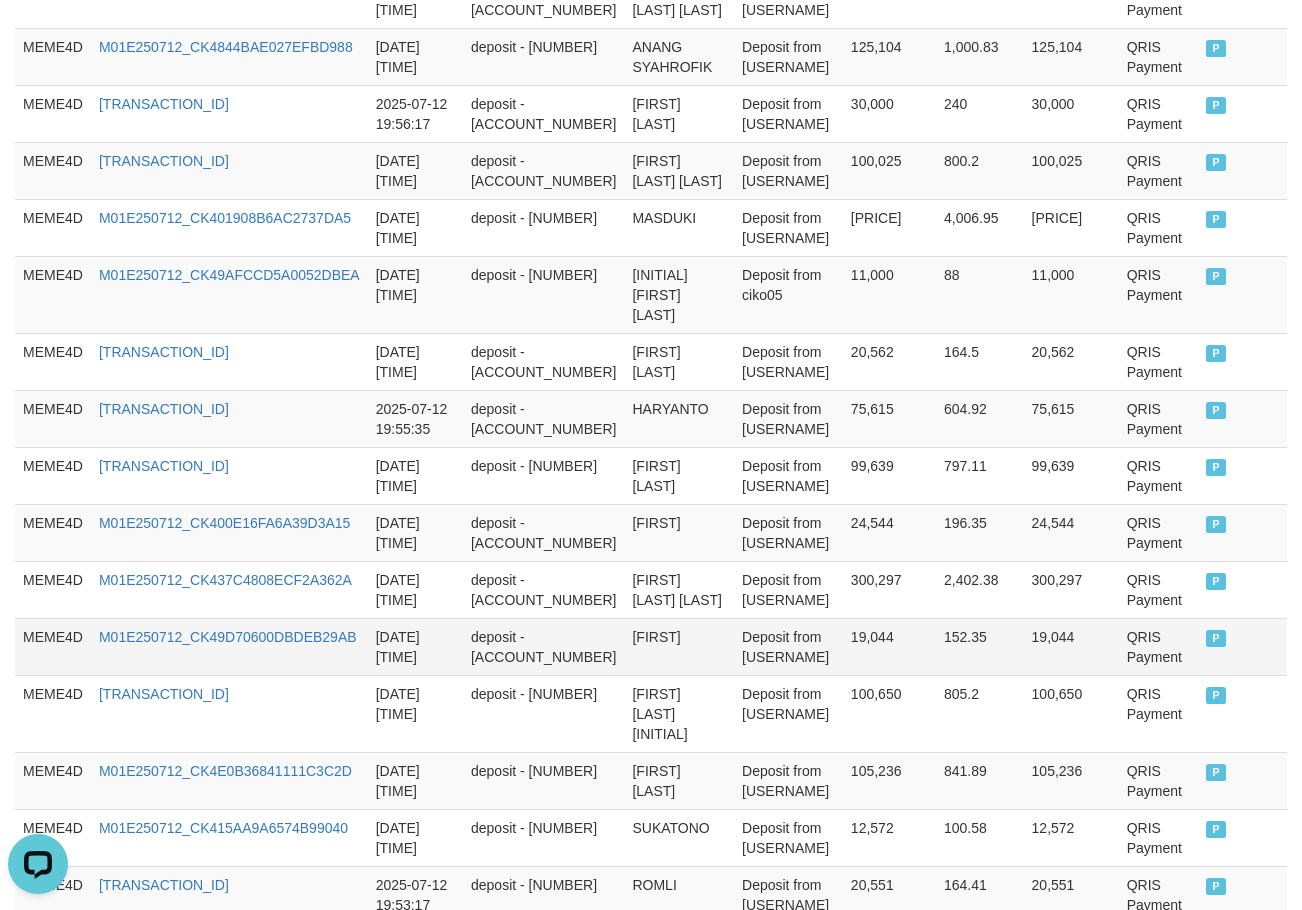 scroll, scrollTop: 1572, scrollLeft: 0, axis: vertical 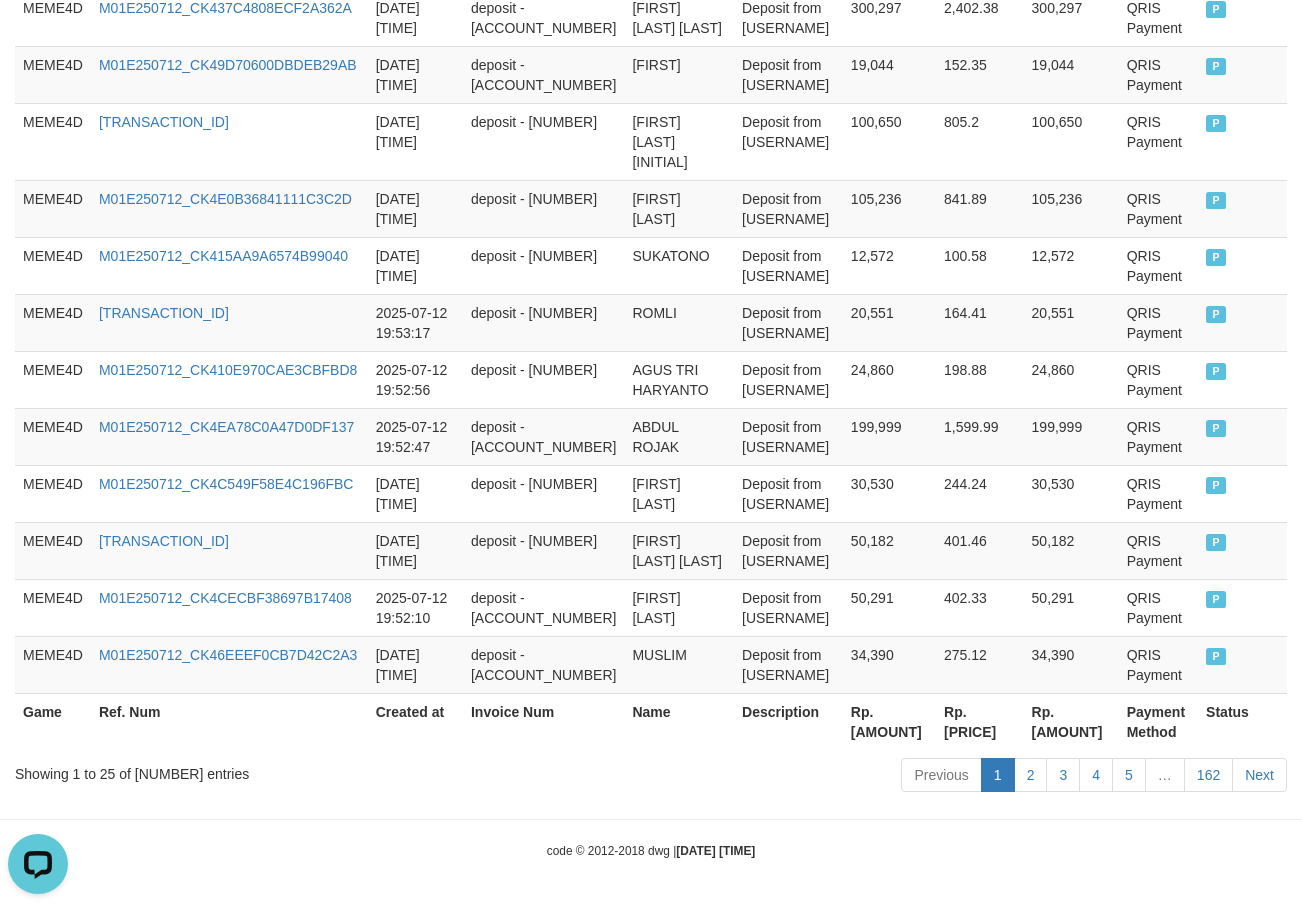 click on "Rp. [AMOUNT]" at bounding box center (889, 721) 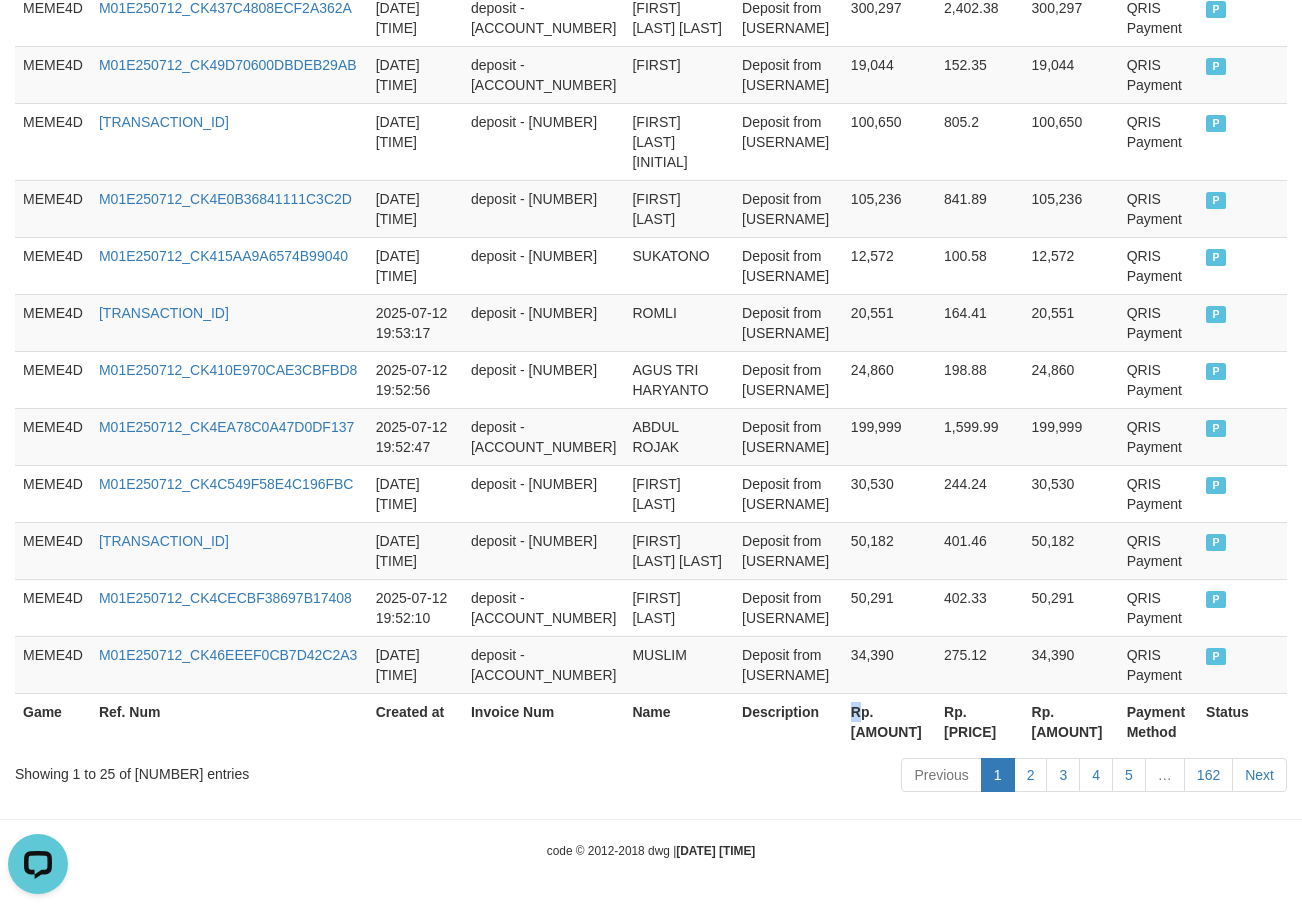 click on "Rp. [AMOUNT]" at bounding box center [889, 721] 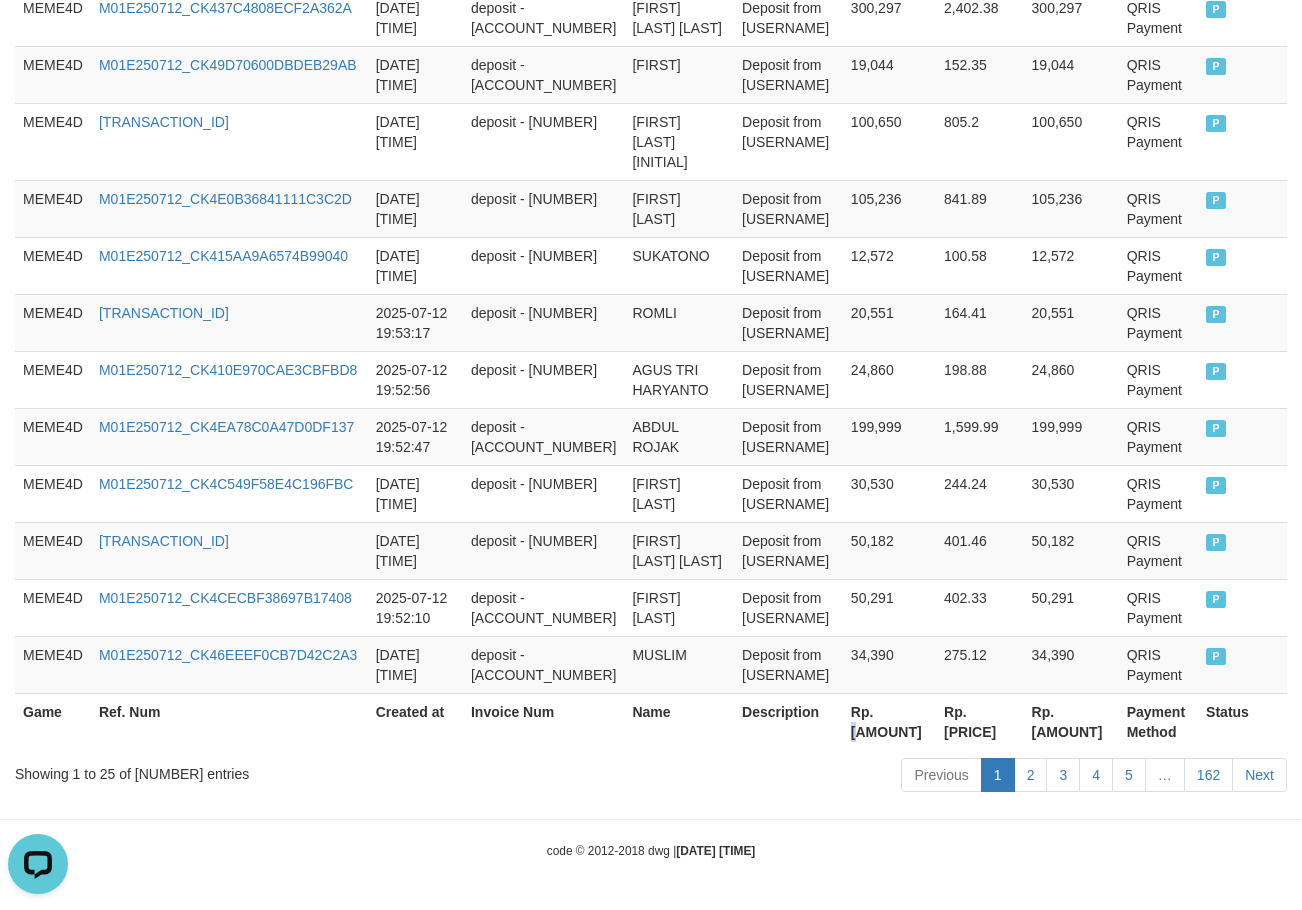 click on "Rp. [AMOUNT]" at bounding box center (889, 721) 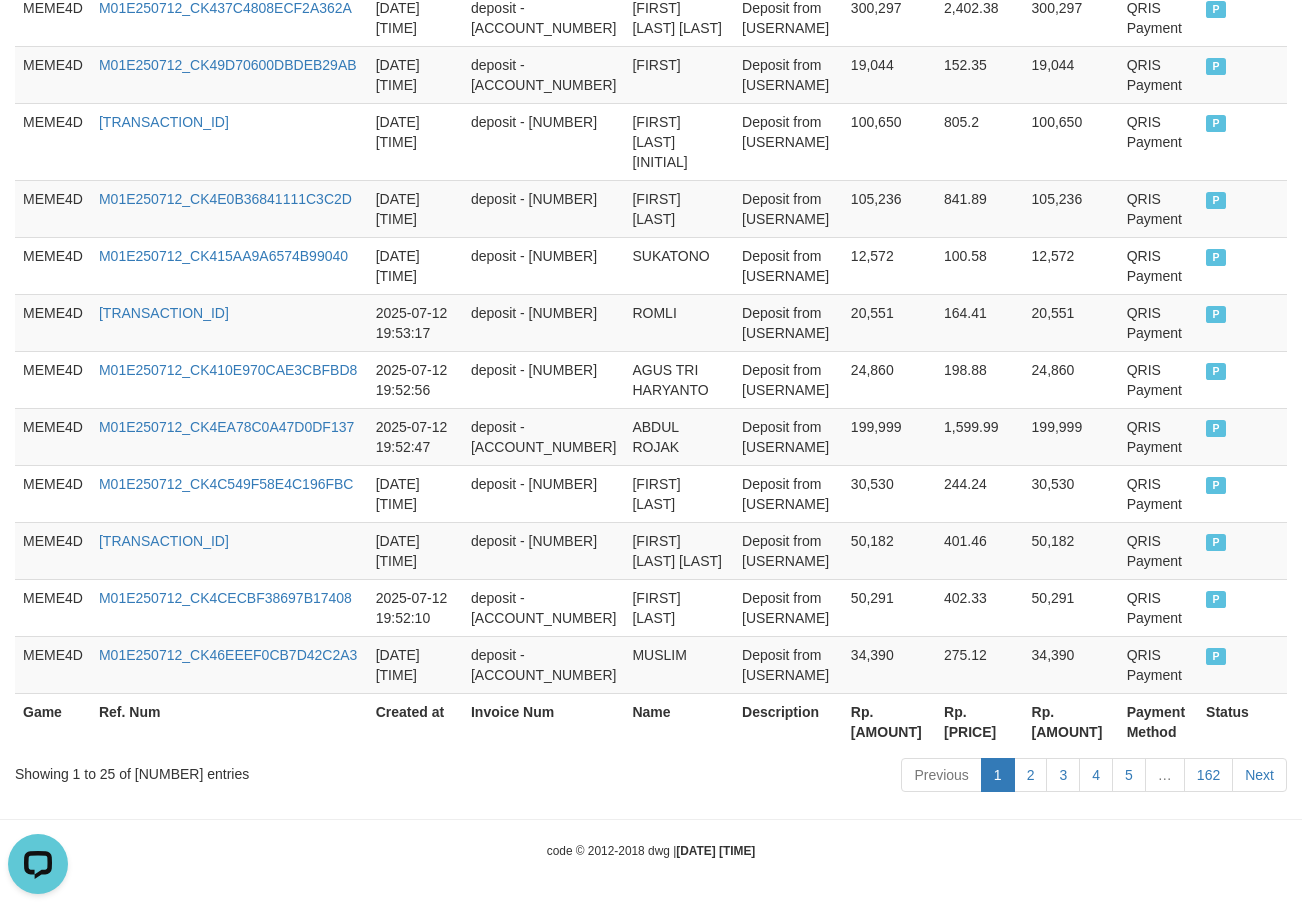 click on "Rp. [AMOUNT]" at bounding box center [889, 721] 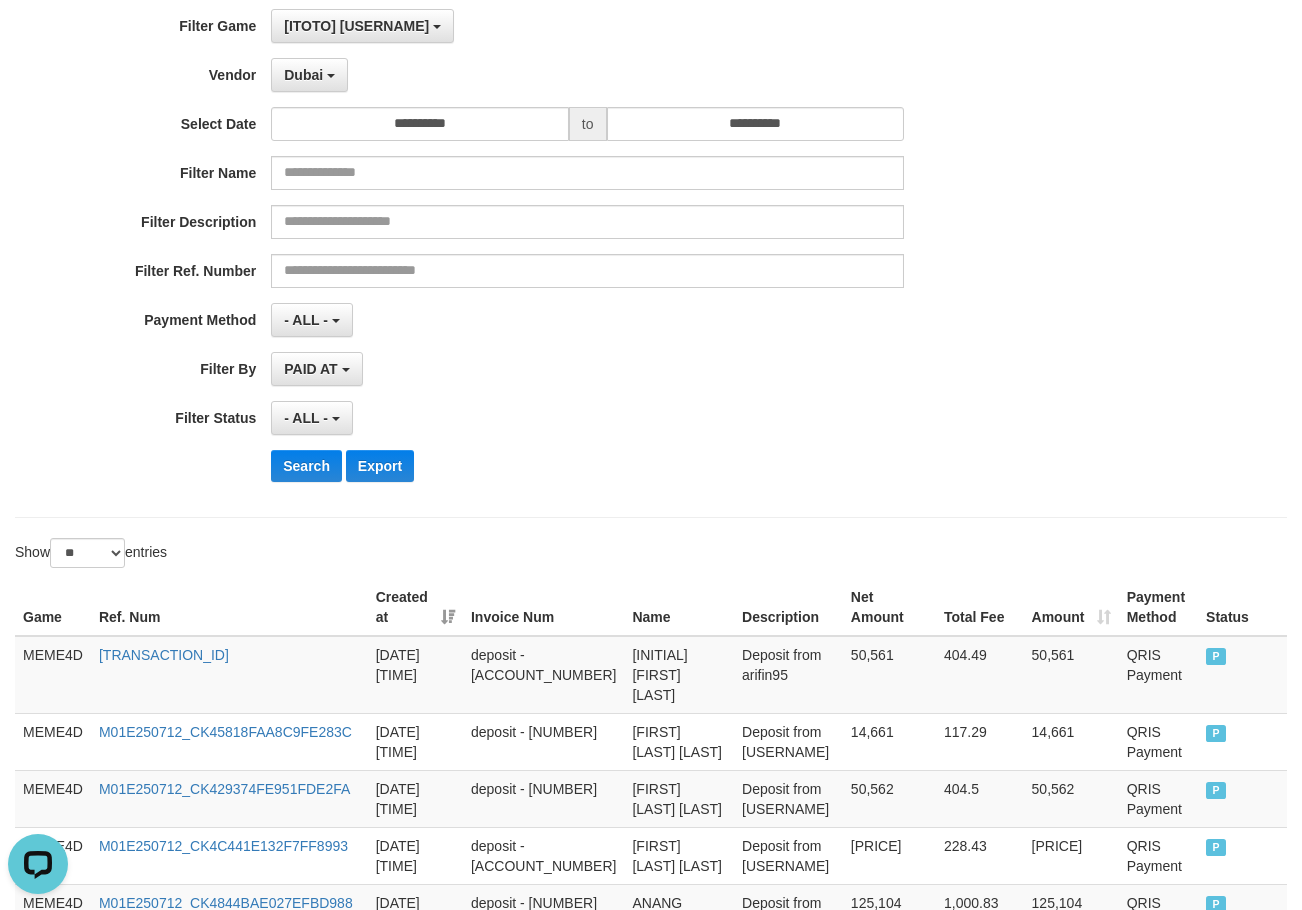 scroll, scrollTop: 0, scrollLeft: 0, axis: both 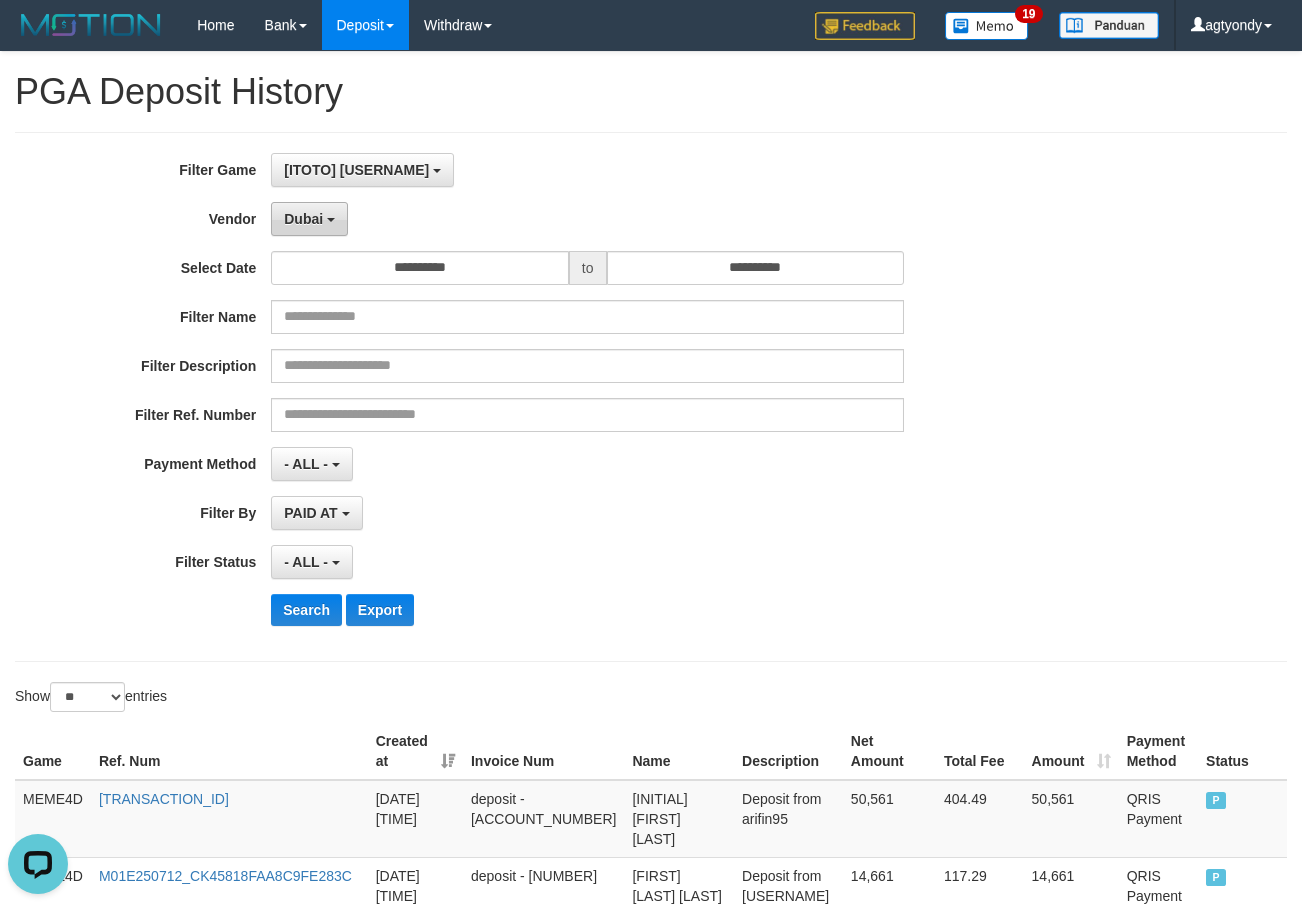 click on "Dubai" at bounding box center (309, 219) 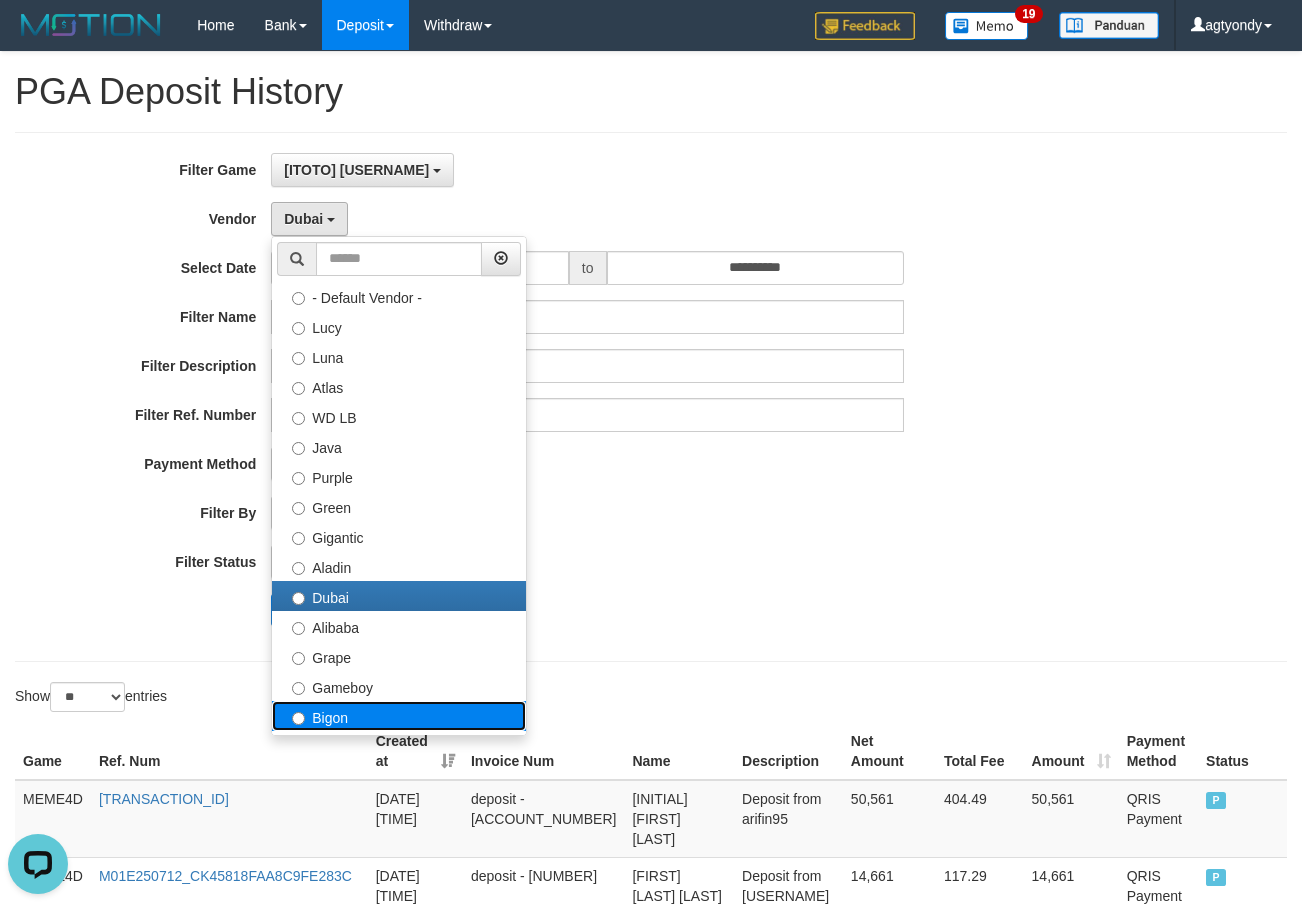 click on "Bigon" at bounding box center (399, 716) 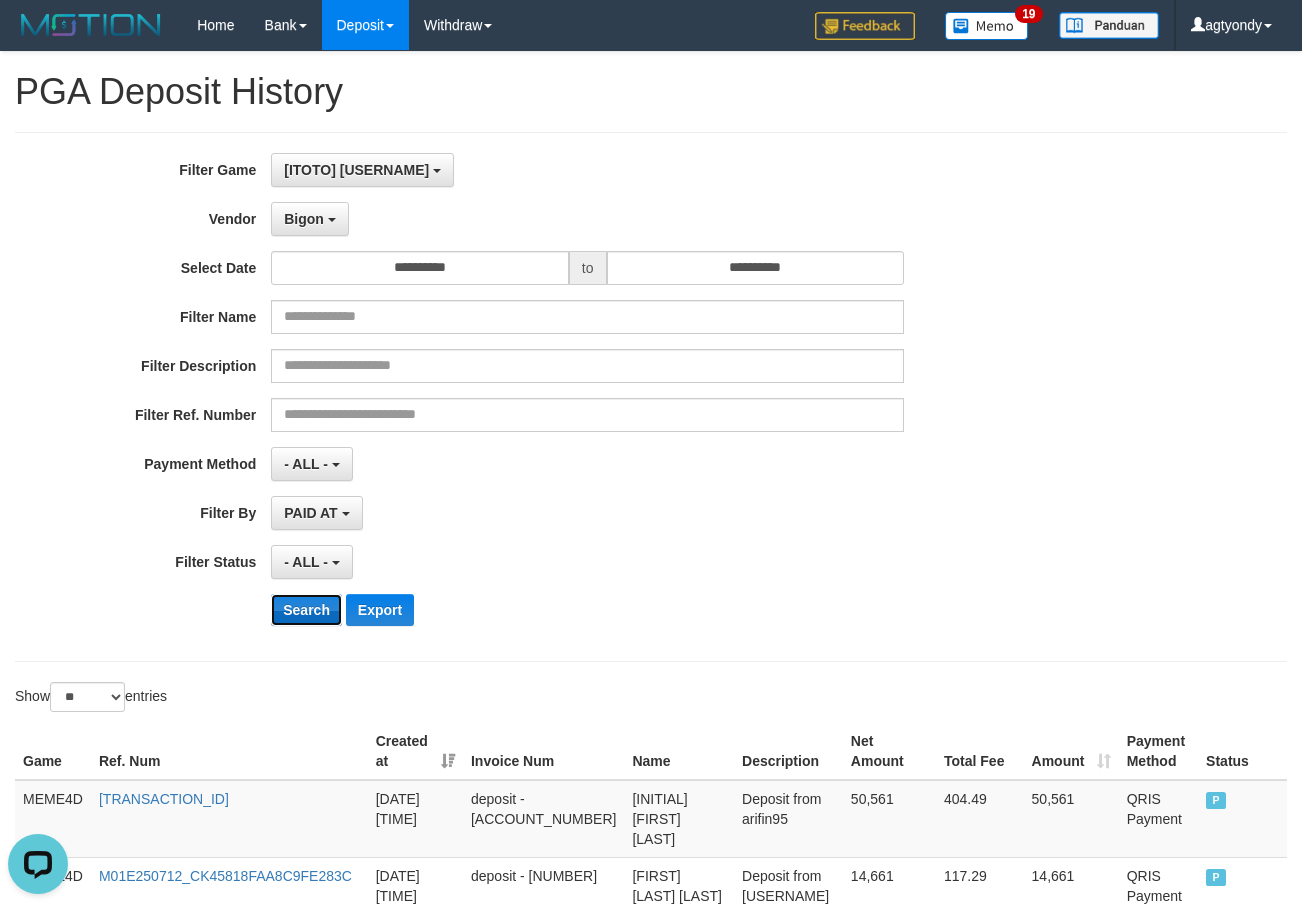 click on "Search" at bounding box center [306, 610] 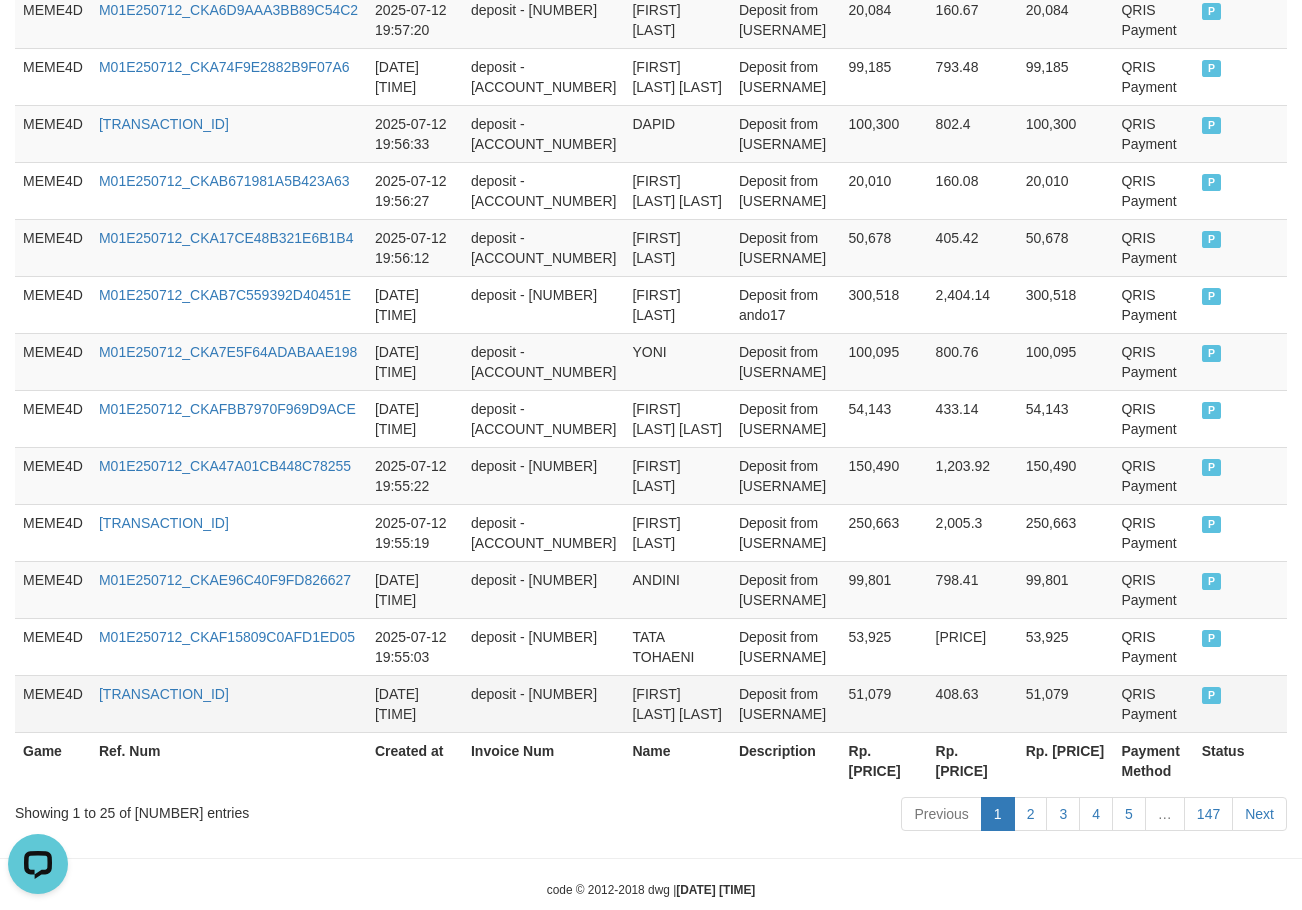 scroll, scrollTop: 1552, scrollLeft: 0, axis: vertical 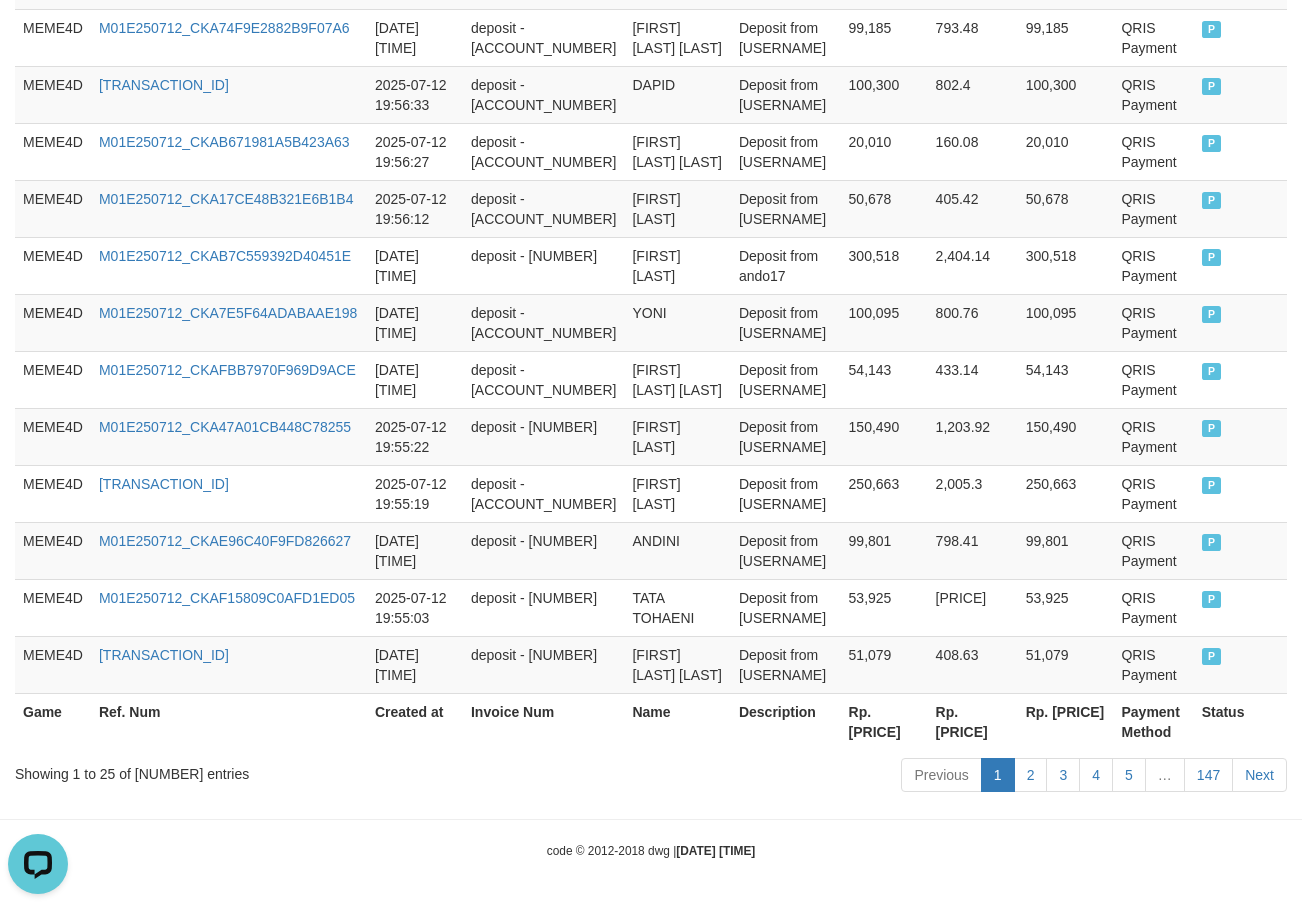click on "Rp. [PRICE]" at bounding box center (884, 721) 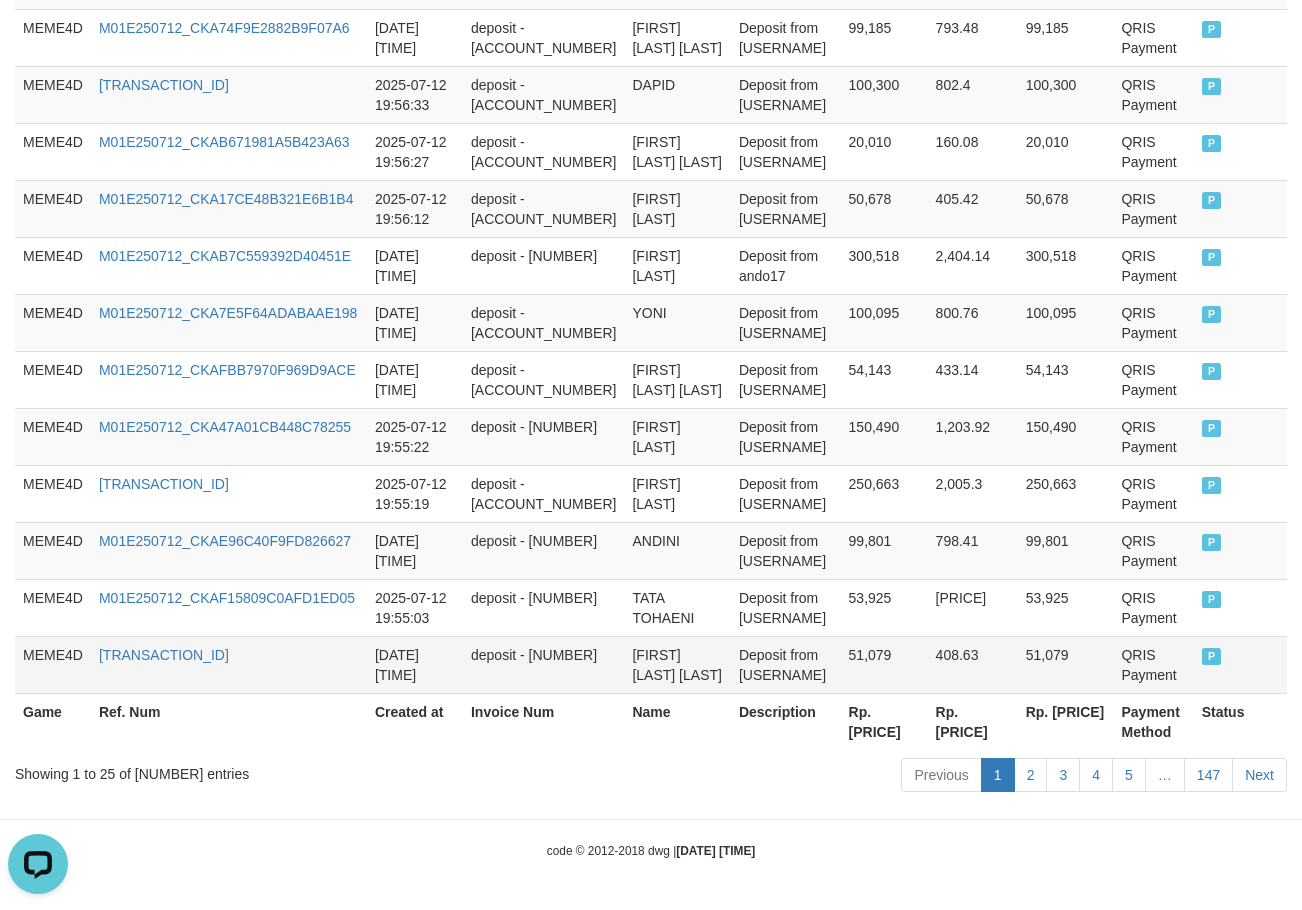 copy on "359,665,294" 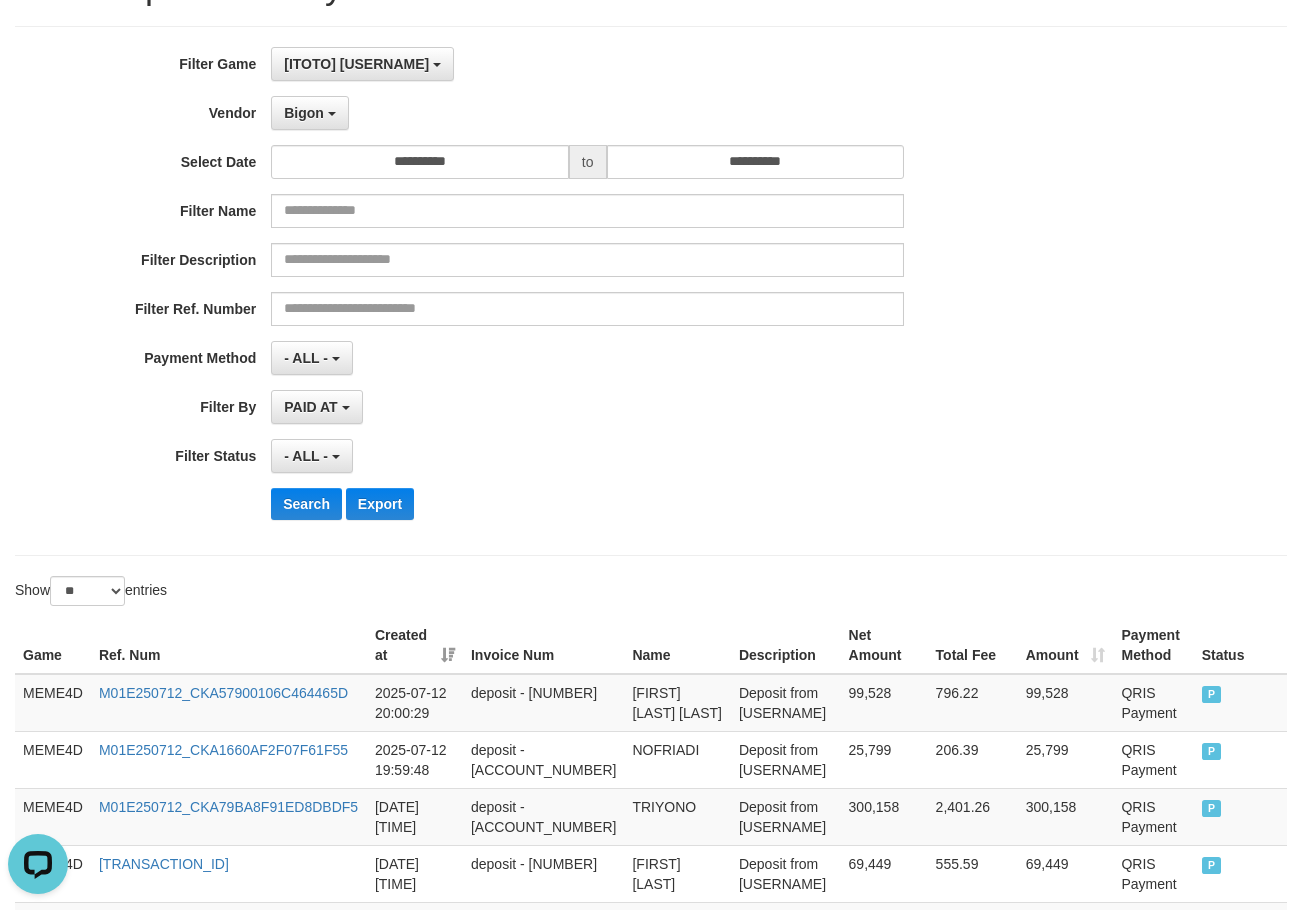 scroll, scrollTop: 0, scrollLeft: 0, axis: both 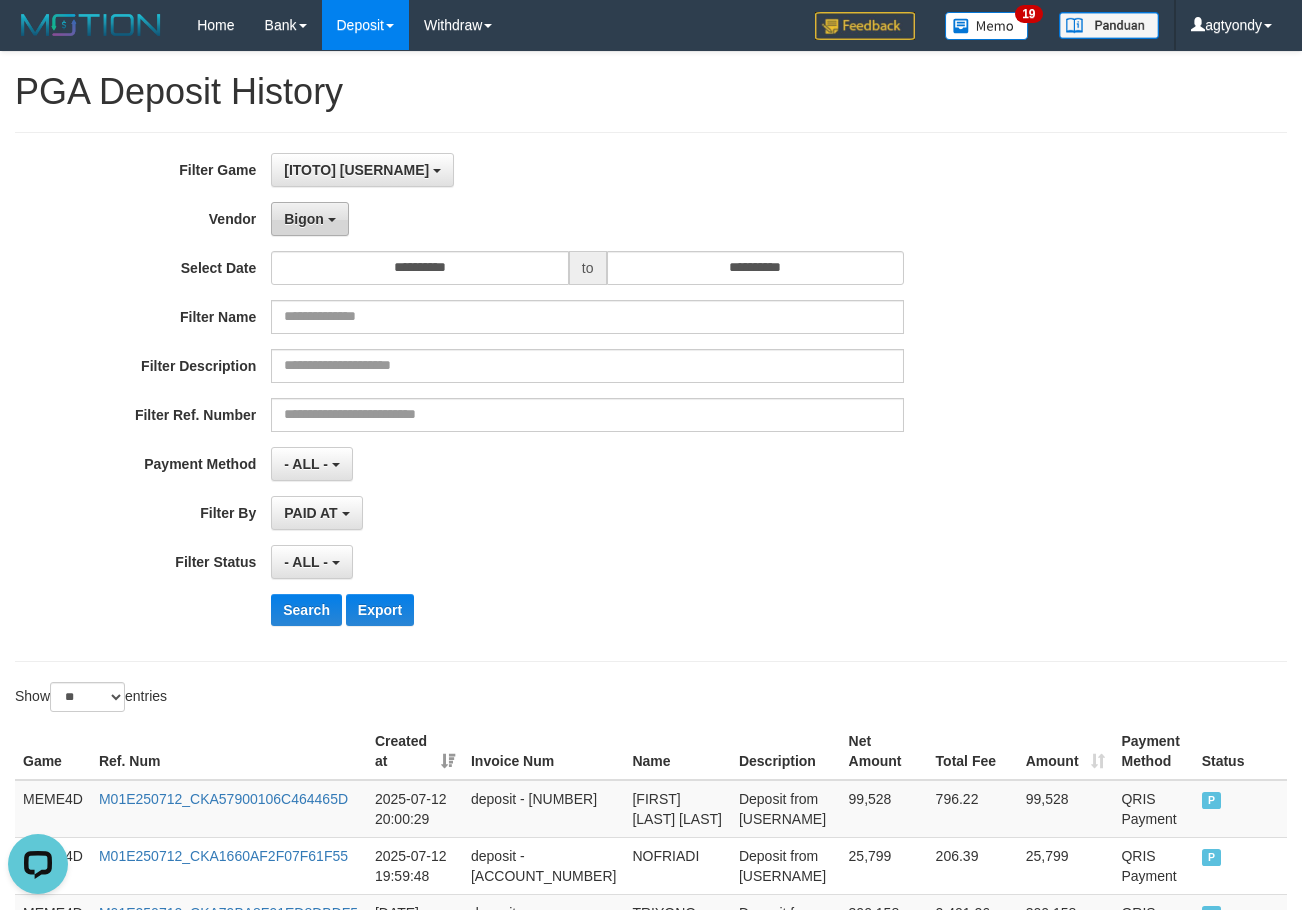 click on "Bigon" at bounding box center [310, 219] 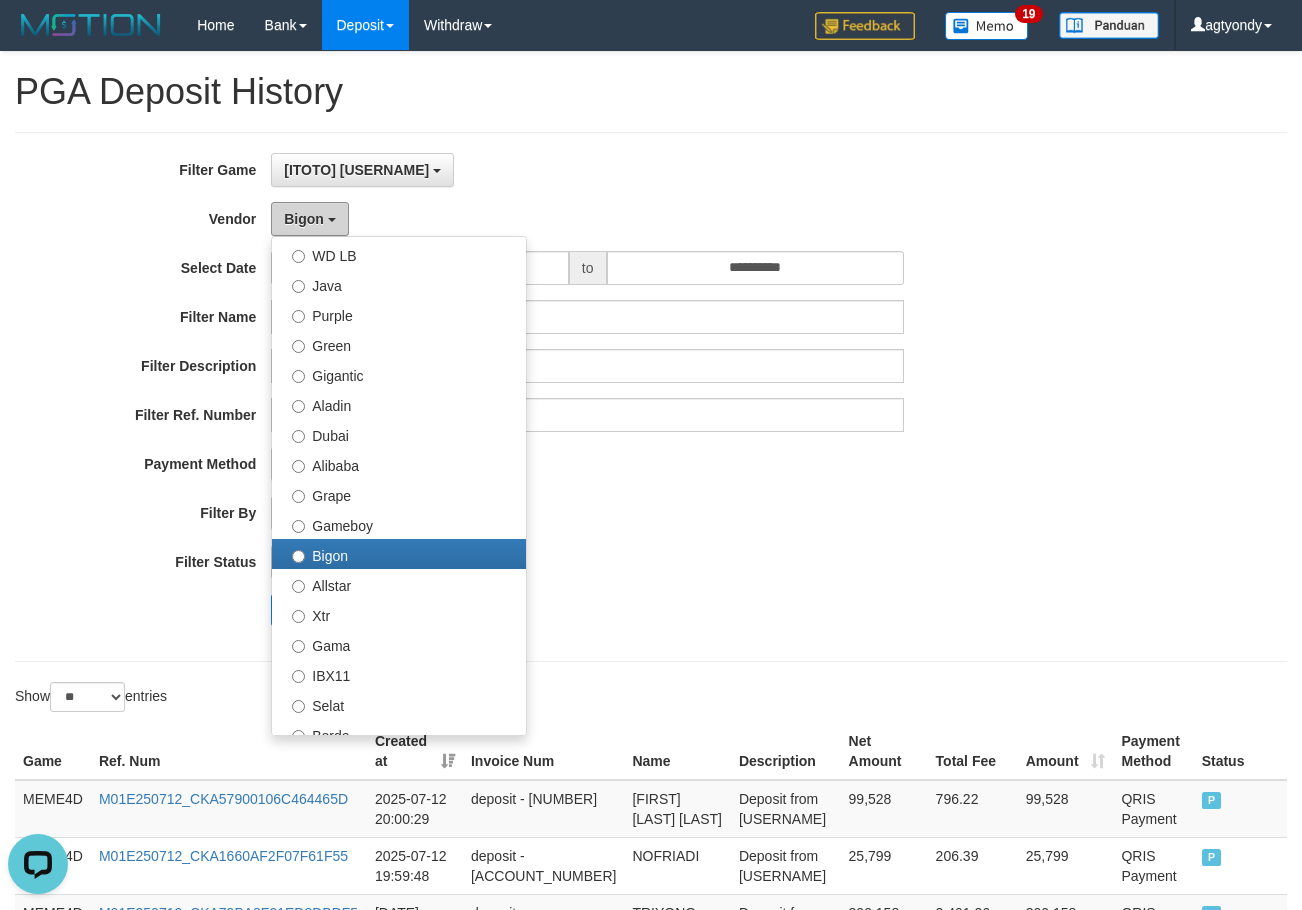 scroll, scrollTop: 500, scrollLeft: 0, axis: vertical 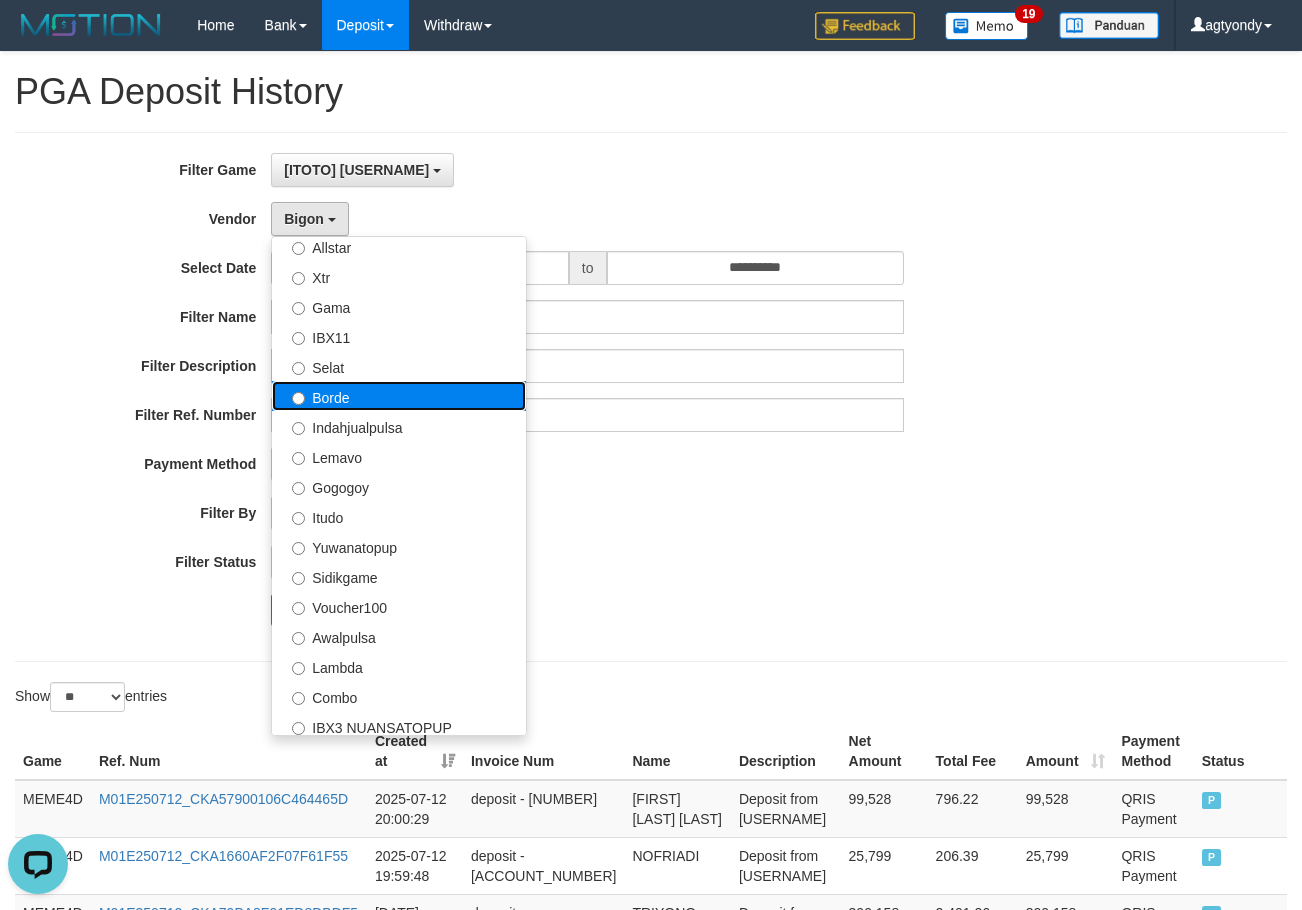 click on "Borde" at bounding box center (399, 396) 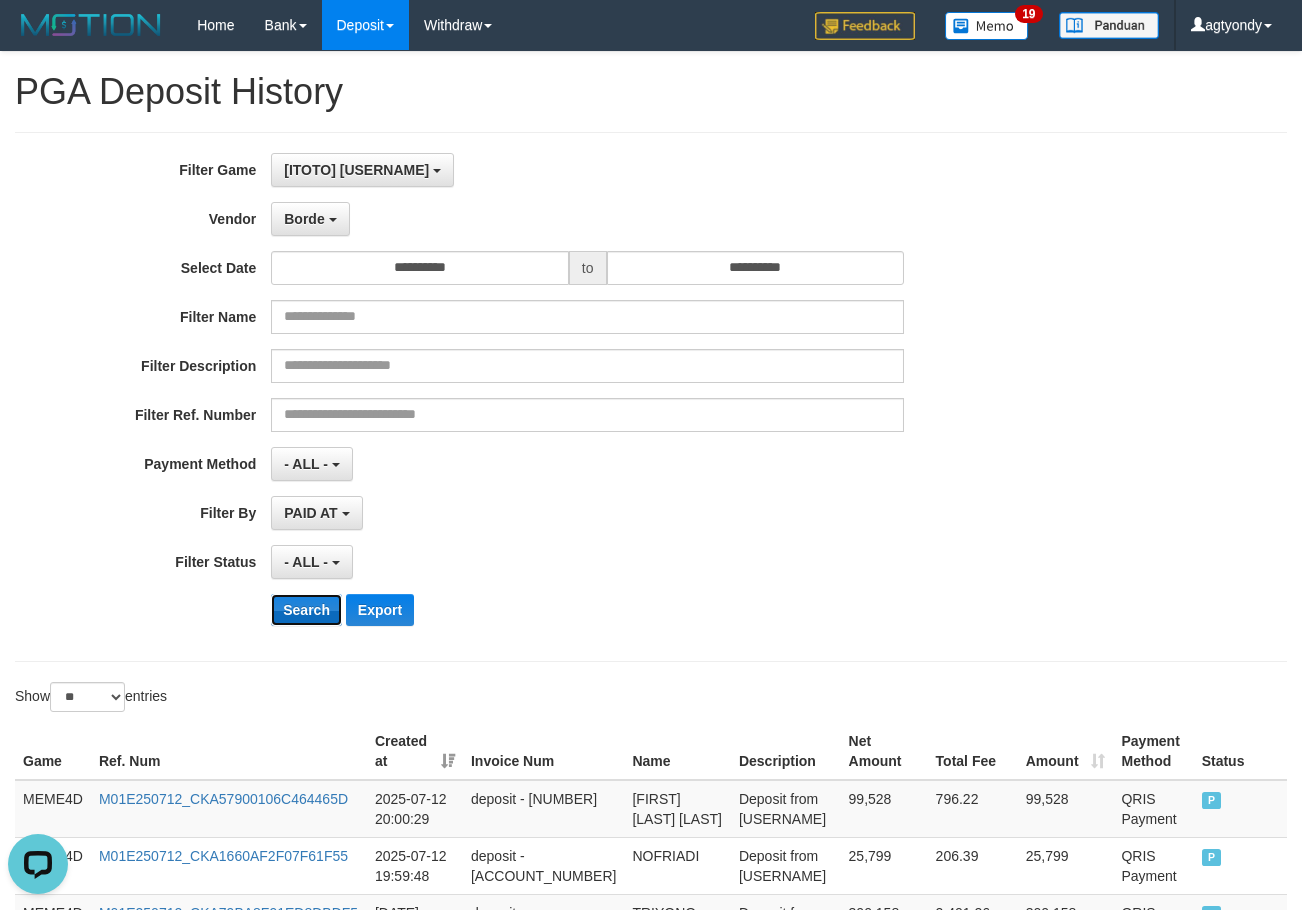click on "Search" at bounding box center (306, 610) 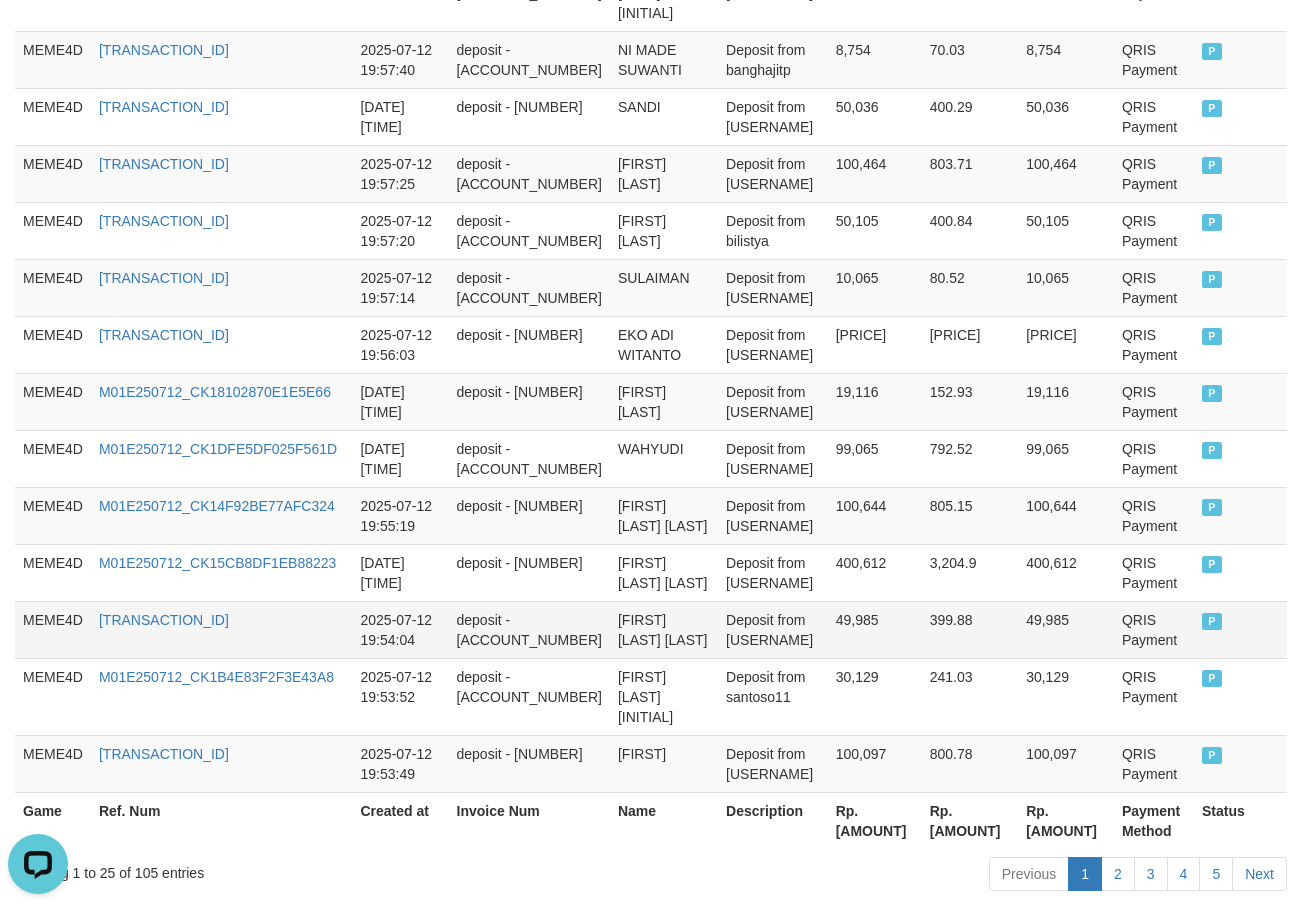 scroll, scrollTop: 1532, scrollLeft: 0, axis: vertical 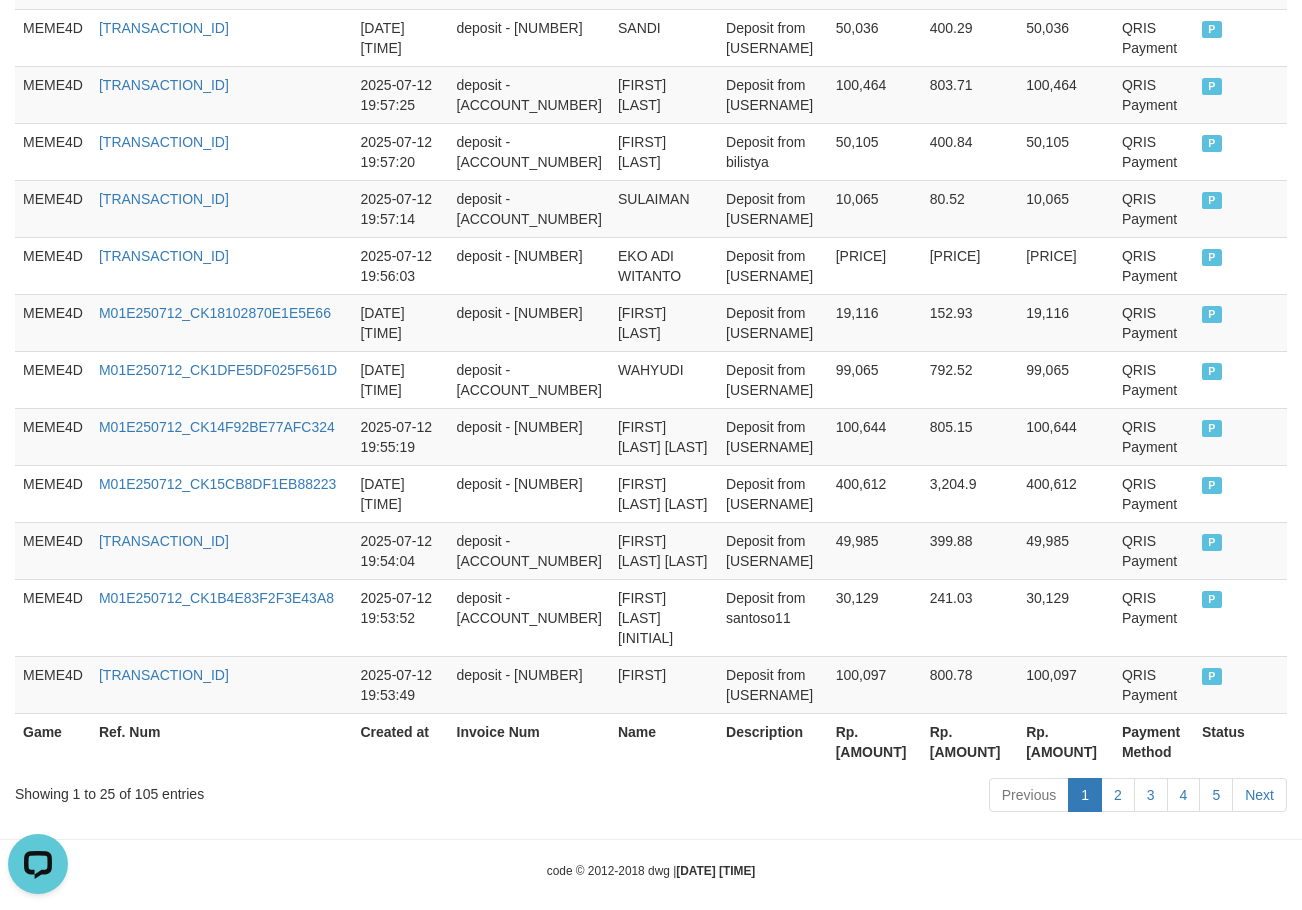 click on "Rp. [AMOUNT]" at bounding box center [875, 741] 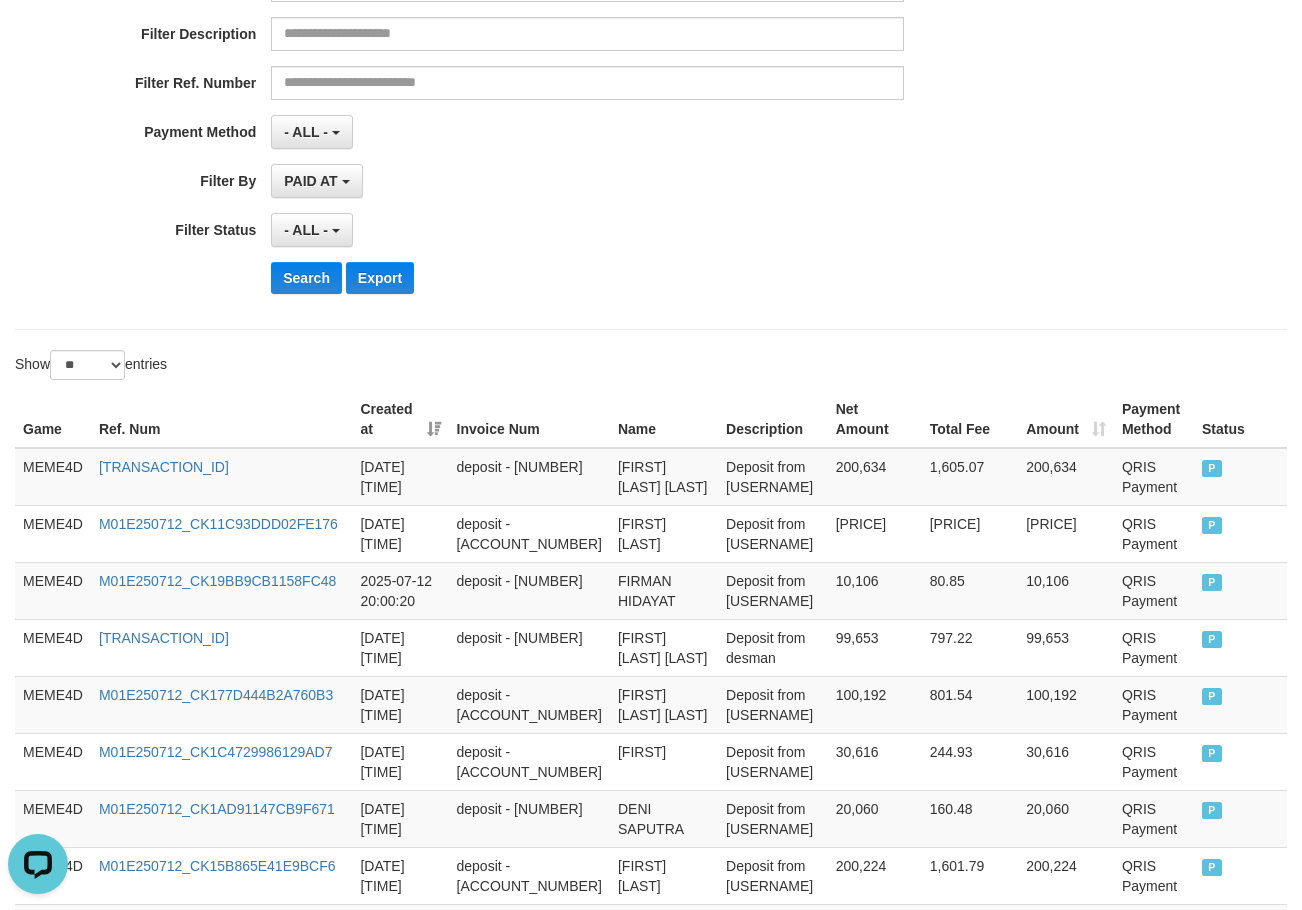scroll, scrollTop: 0, scrollLeft: 0, axis: both 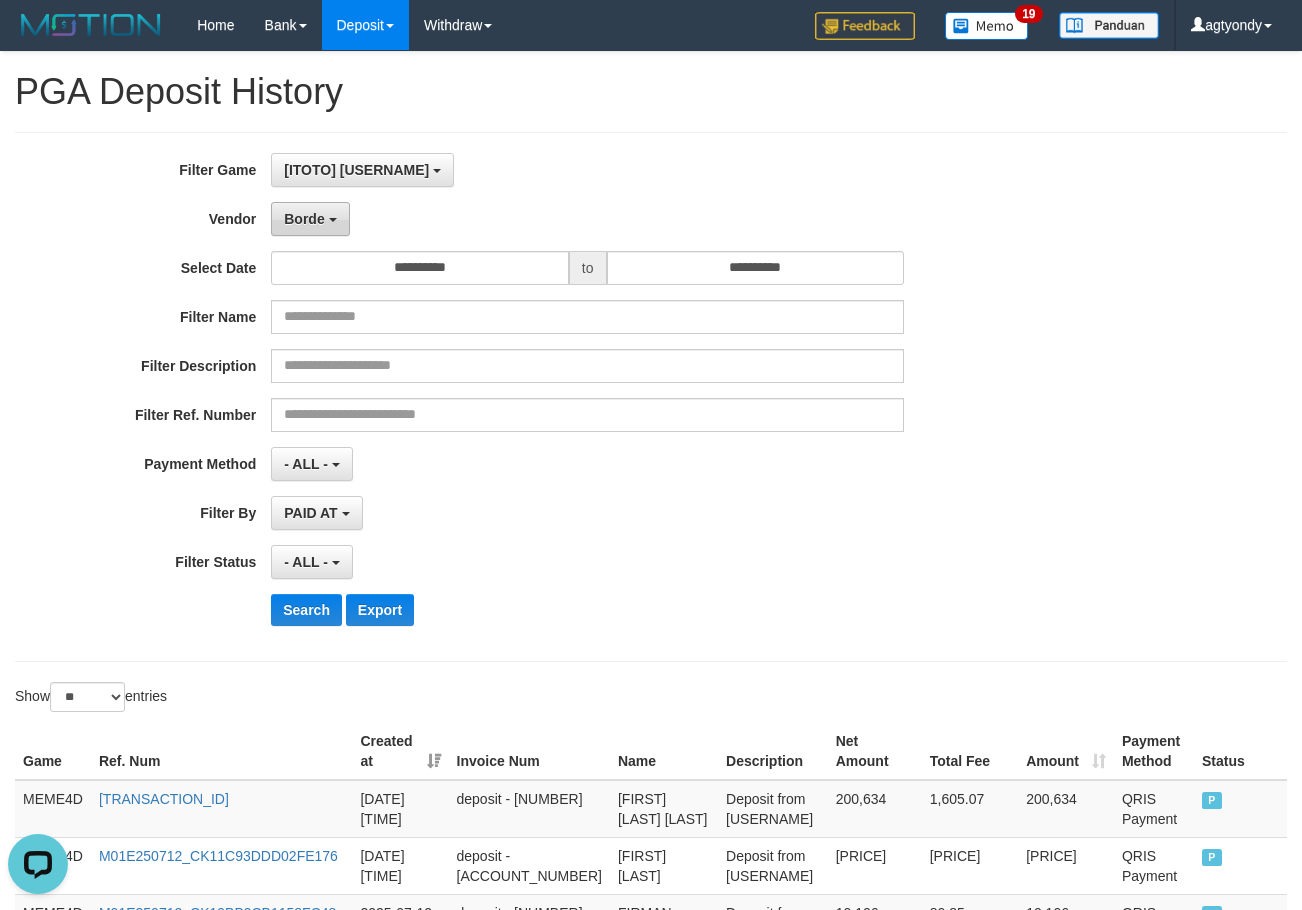 click on "Borde" at bounding box center (304, 219) 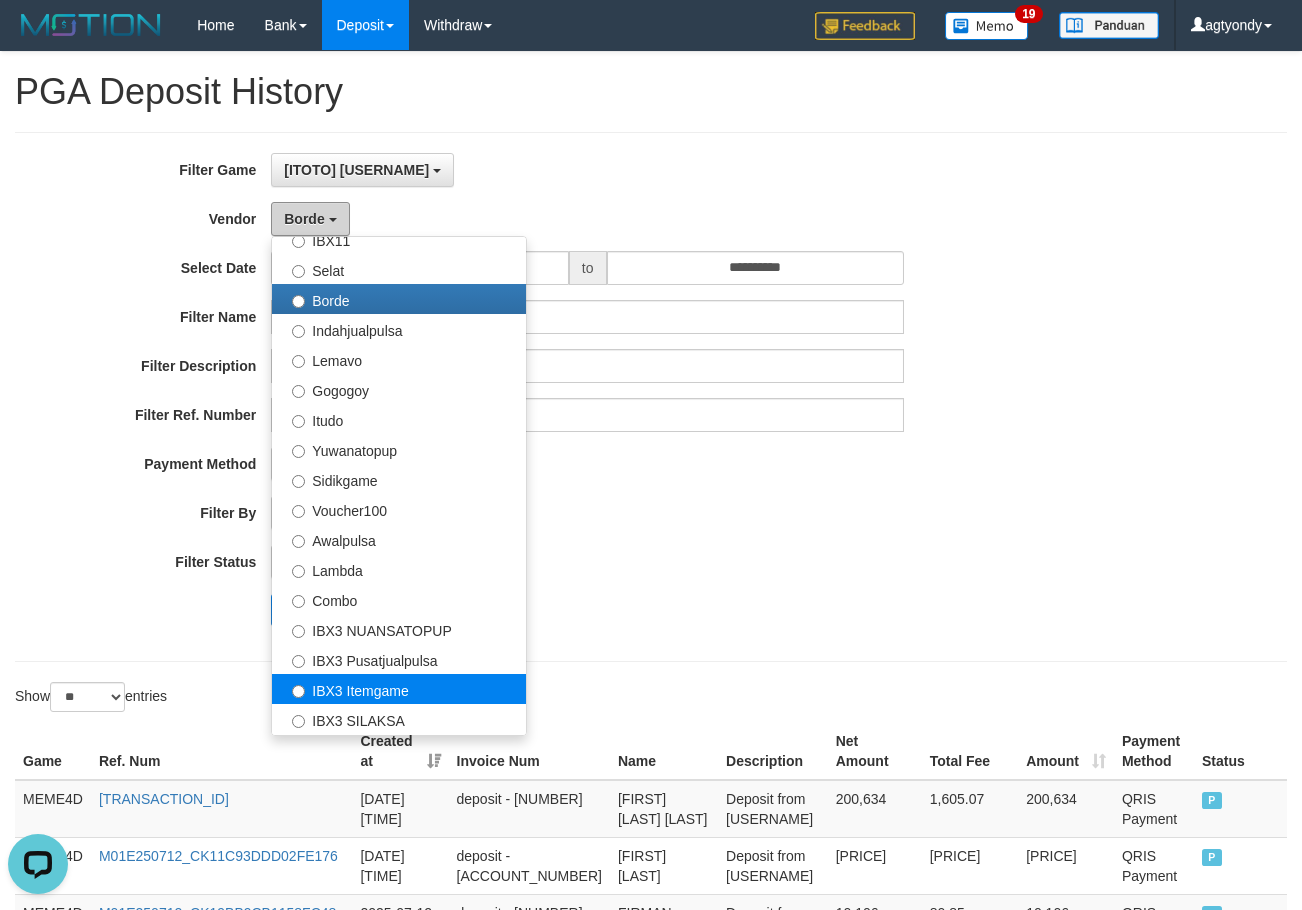 scroll, scrollTop: 686, scrollLeft: 0, axis: vertical 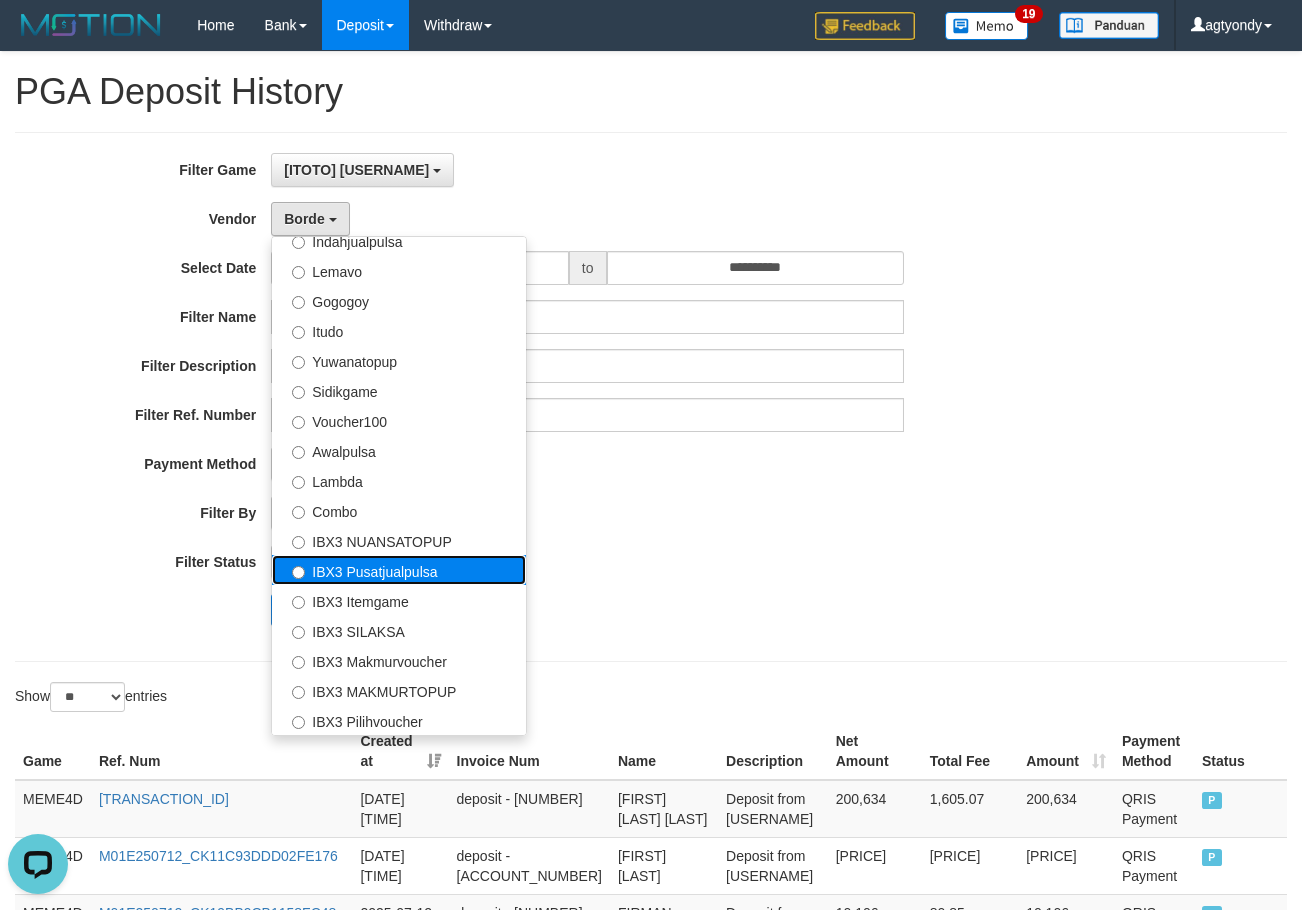 click on "IBX3 Pusatjualpulsa" at bounding box center (399, 570) 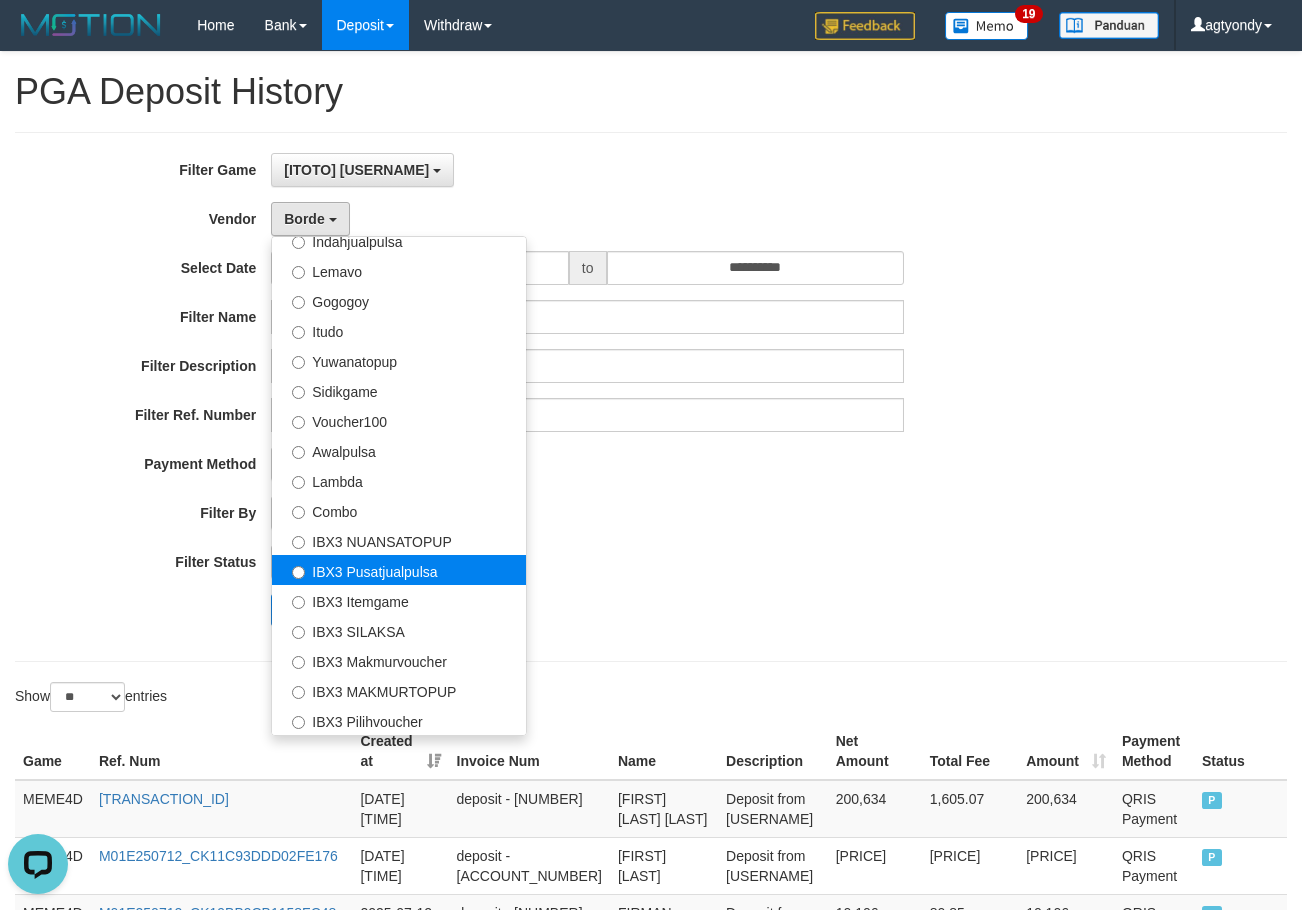 select on "**********" 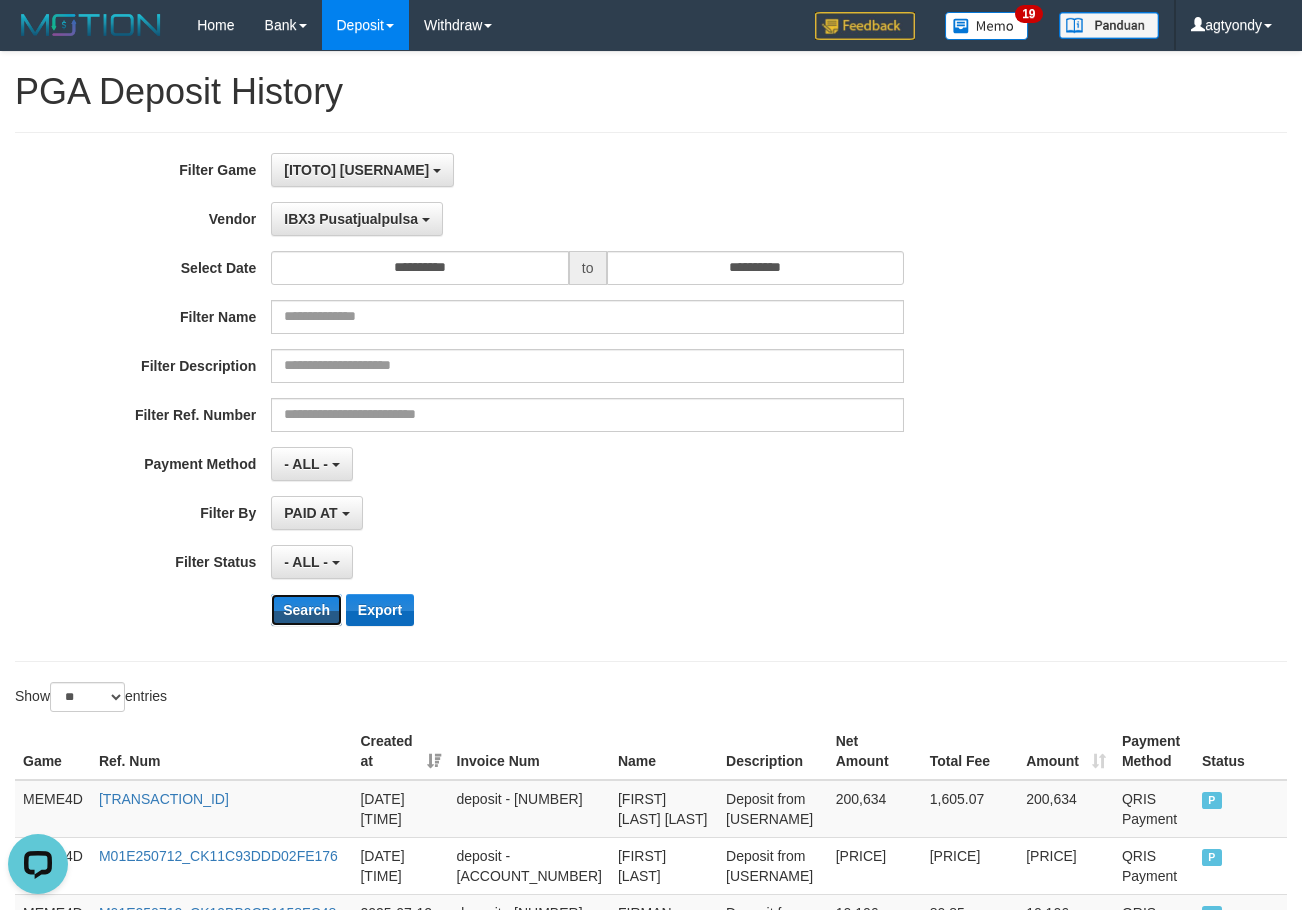 drag, startPoint x: 297, startPoint y: 610, endPoint x: 348, endPoint y: 612, distance: 51.0392 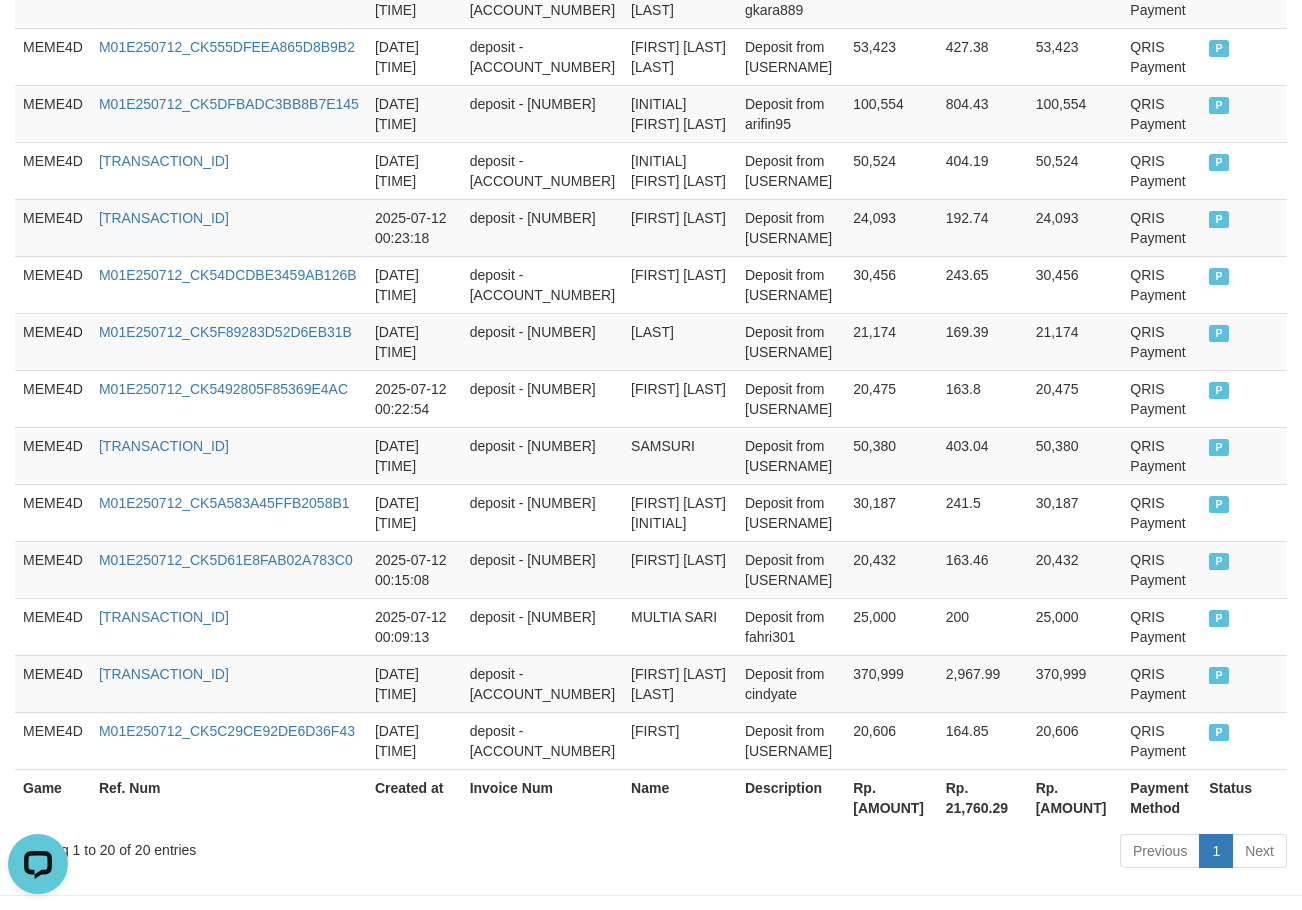 scroll, scrollTop: 1267, scrollLeft: 0, axis: vertical 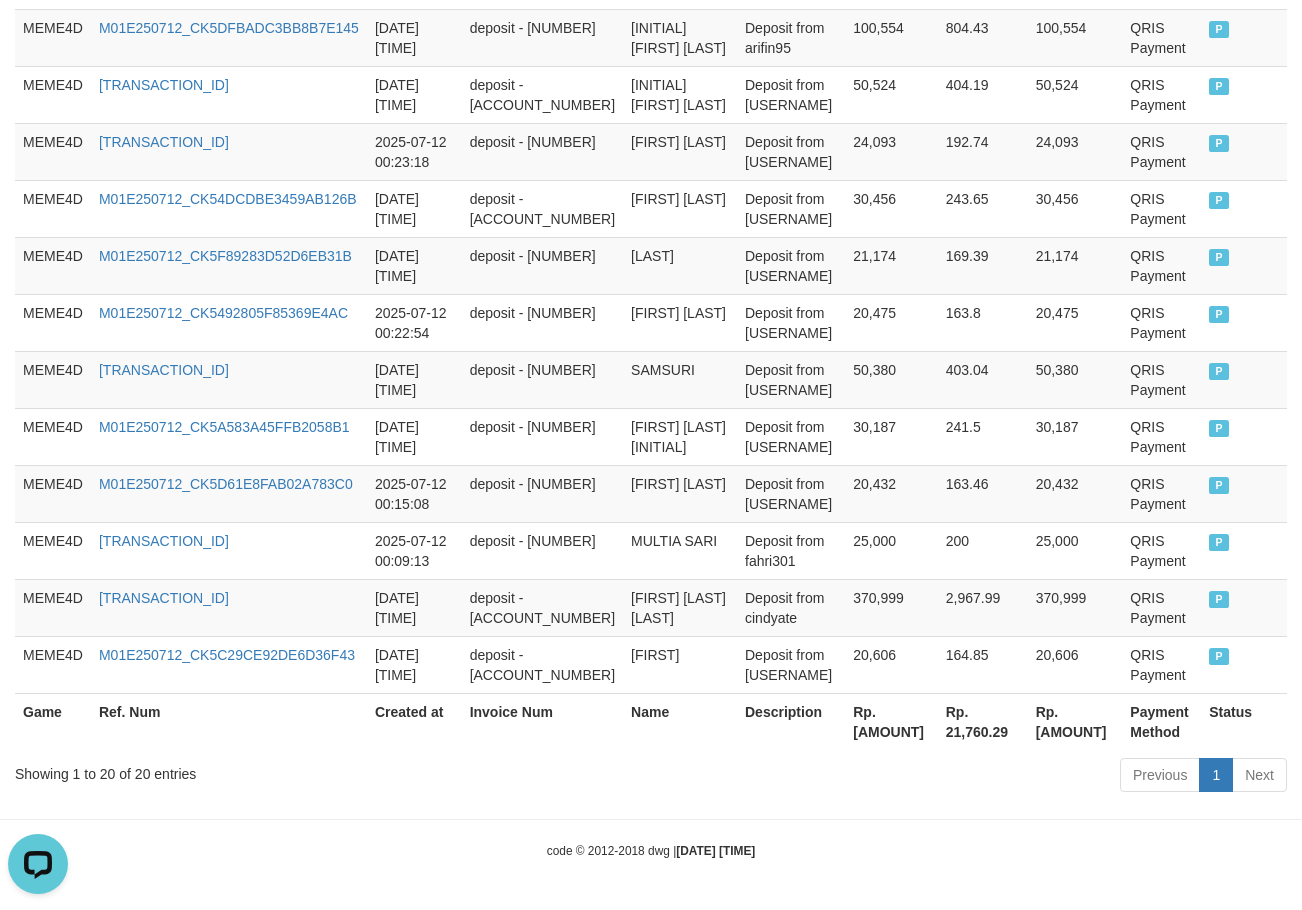 click on "Rp. [AMOUNT]" at bounding box center (891, 721) 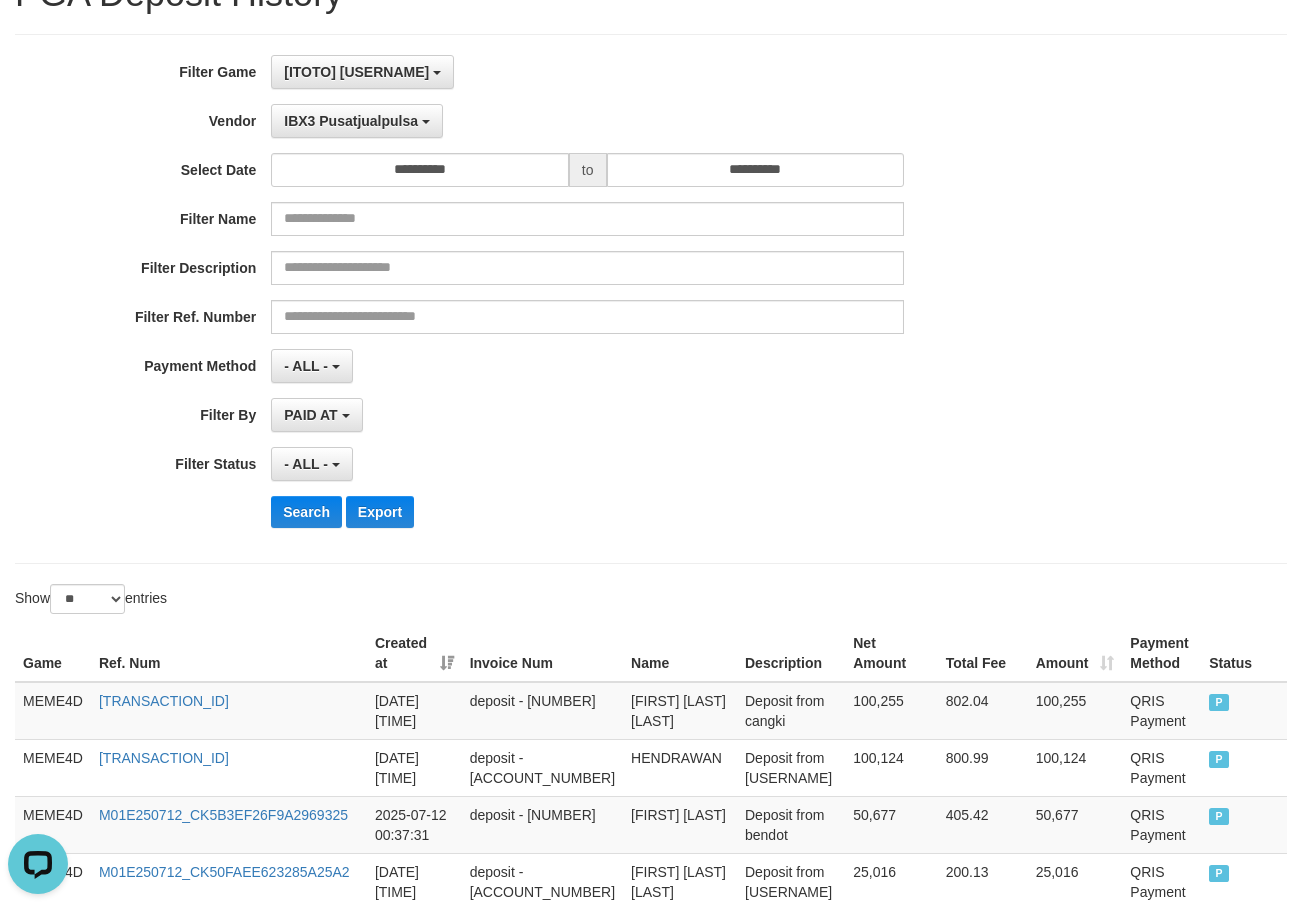 scroll, scrollTop: 0, scrollLeft: 0, axis: both 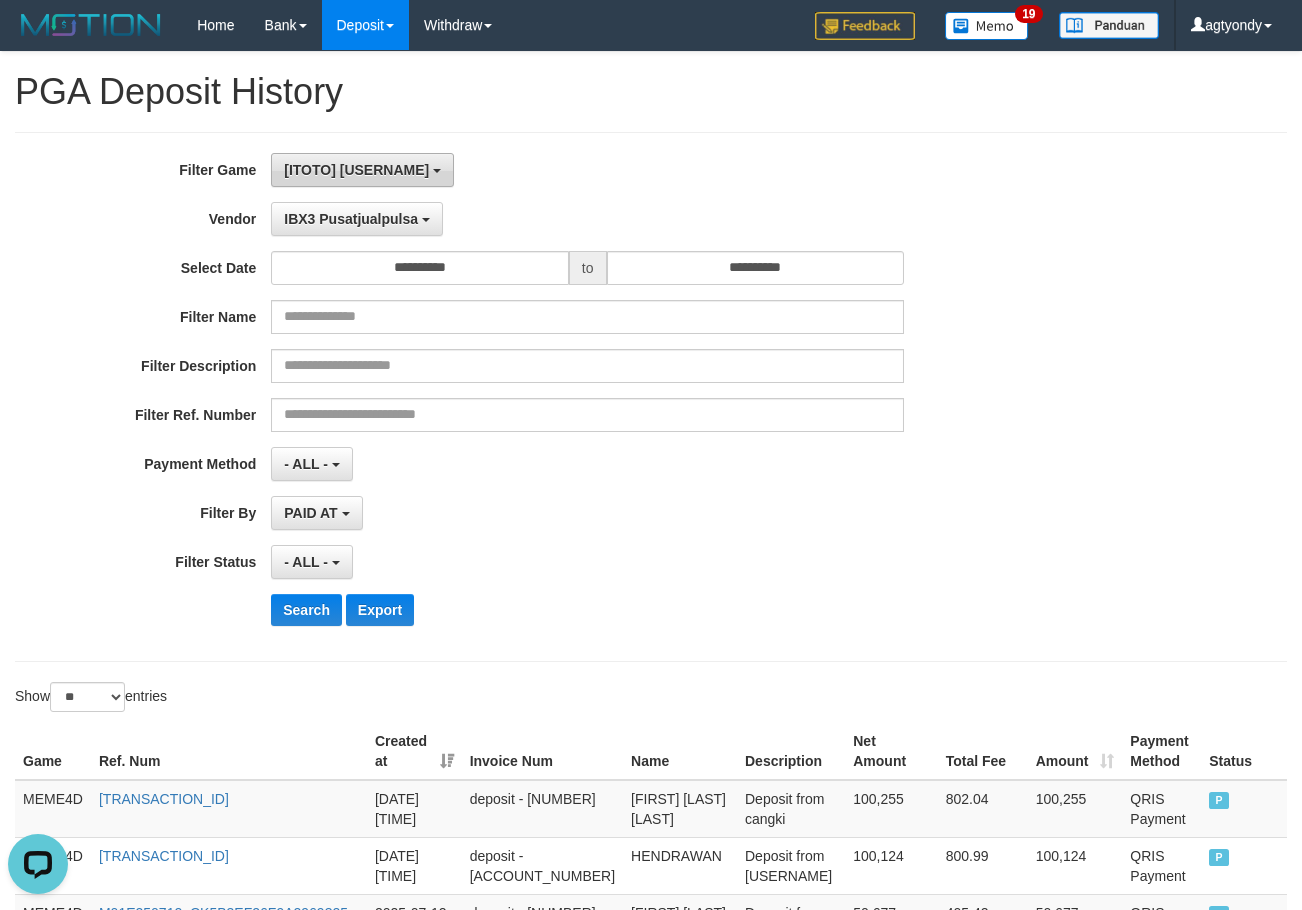 drag, startPoint x: 1308, startPoint y: 661, endPoint x: 358, endPoint y: 169, distance: 1069.843 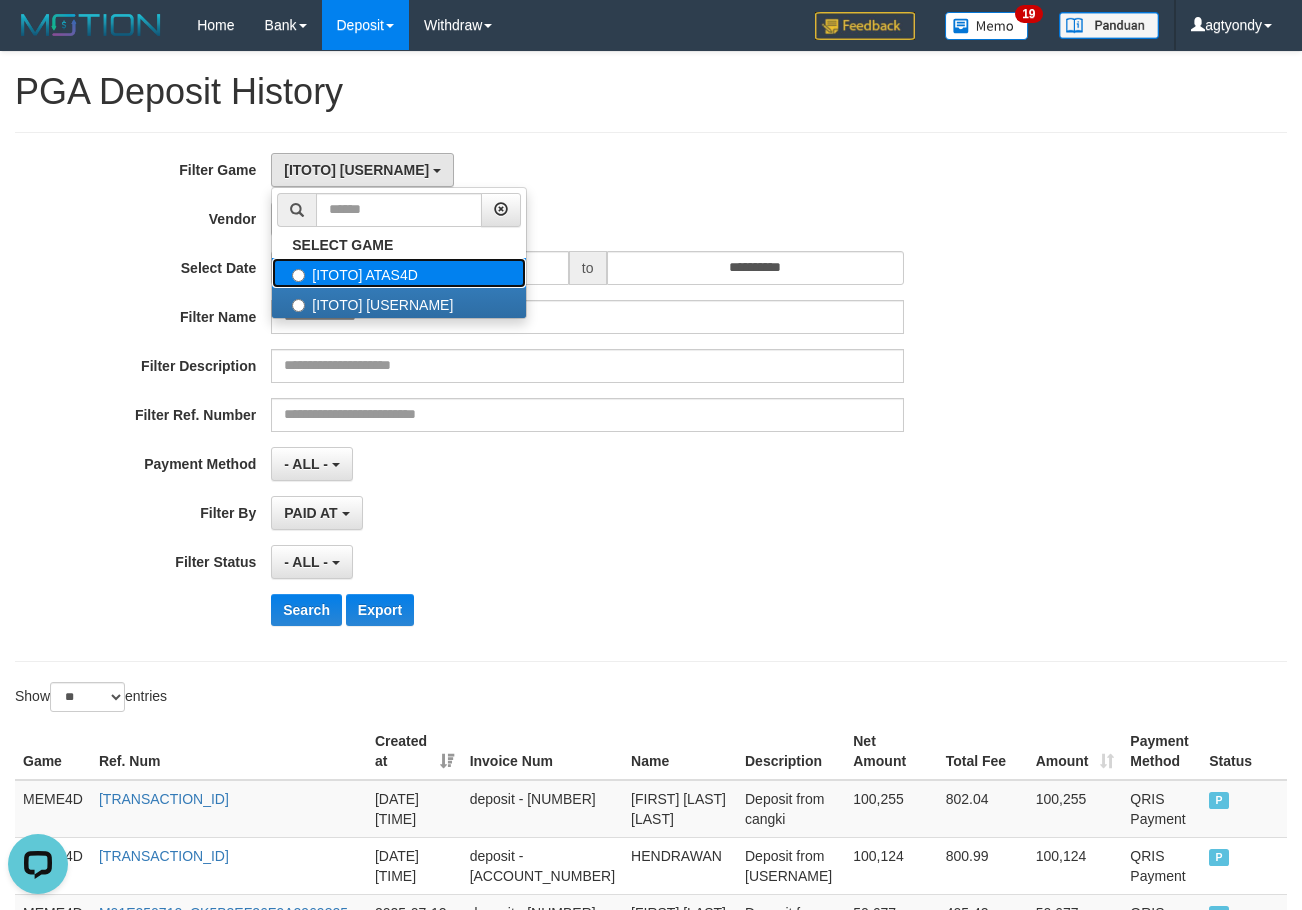 click on "[ITOTO] ATAS4D" at bounding box center [399, 273] 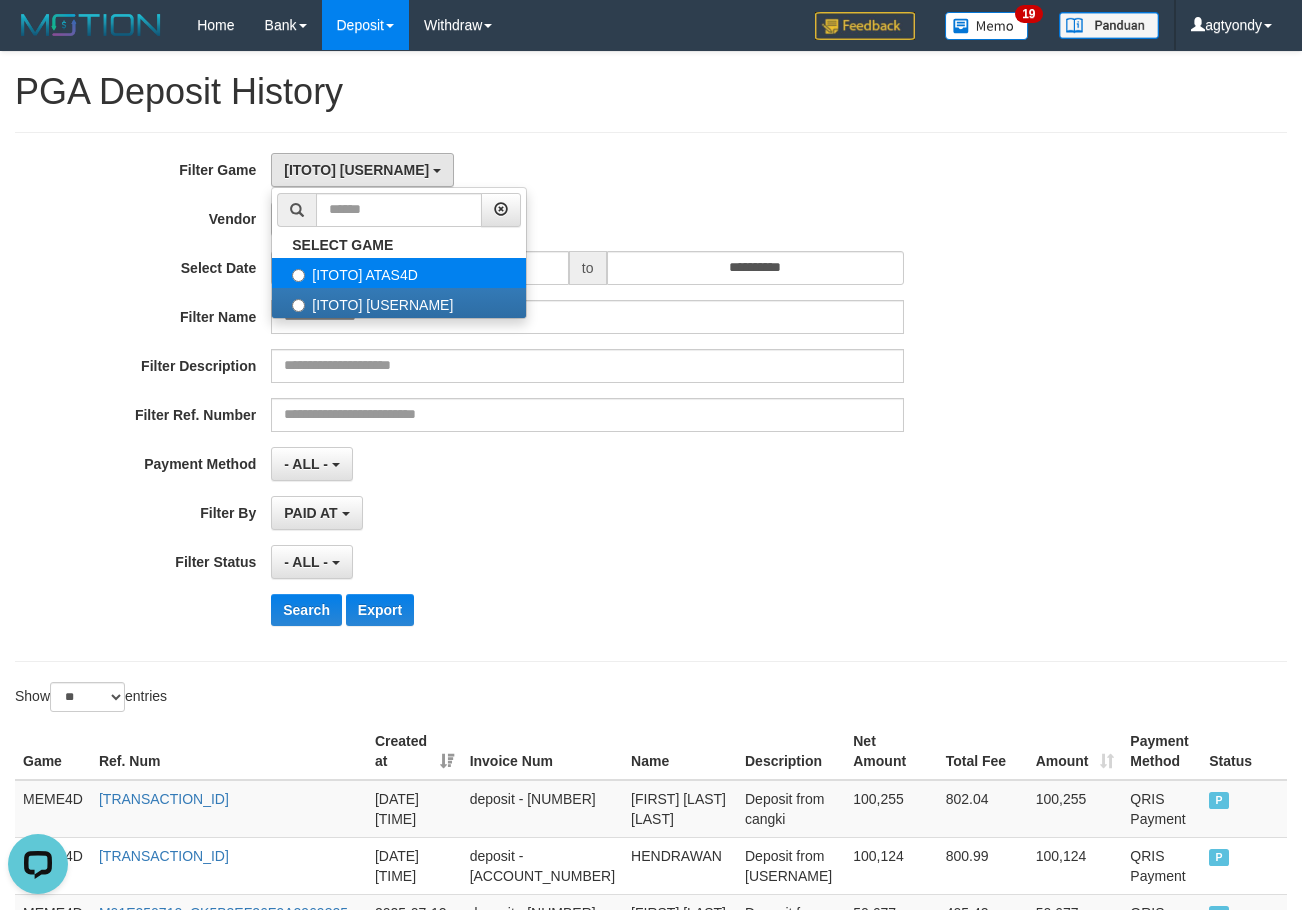 select on "****" 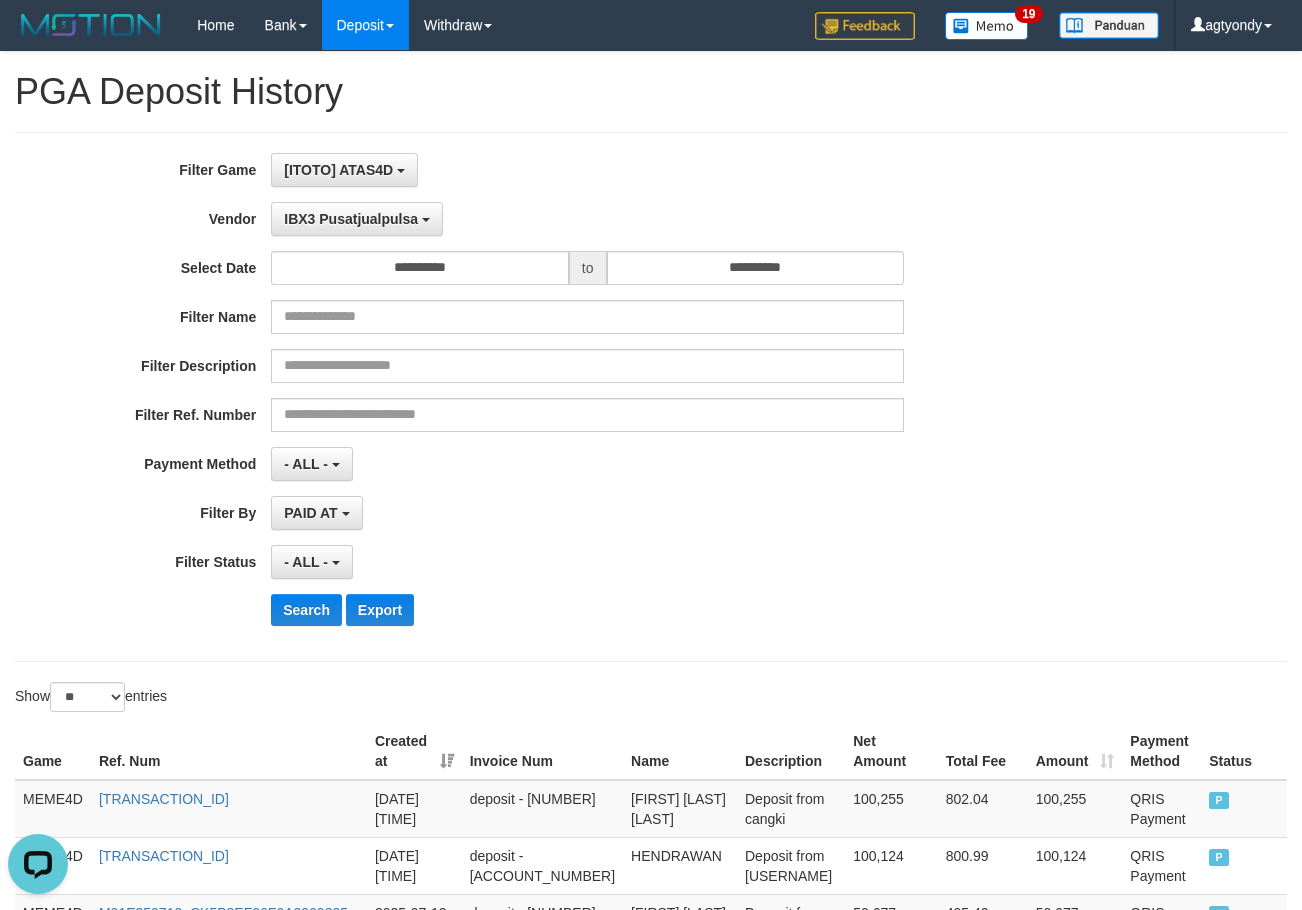 scroll, scrollTop: 34, scrollLeft: 0, axis: vertical 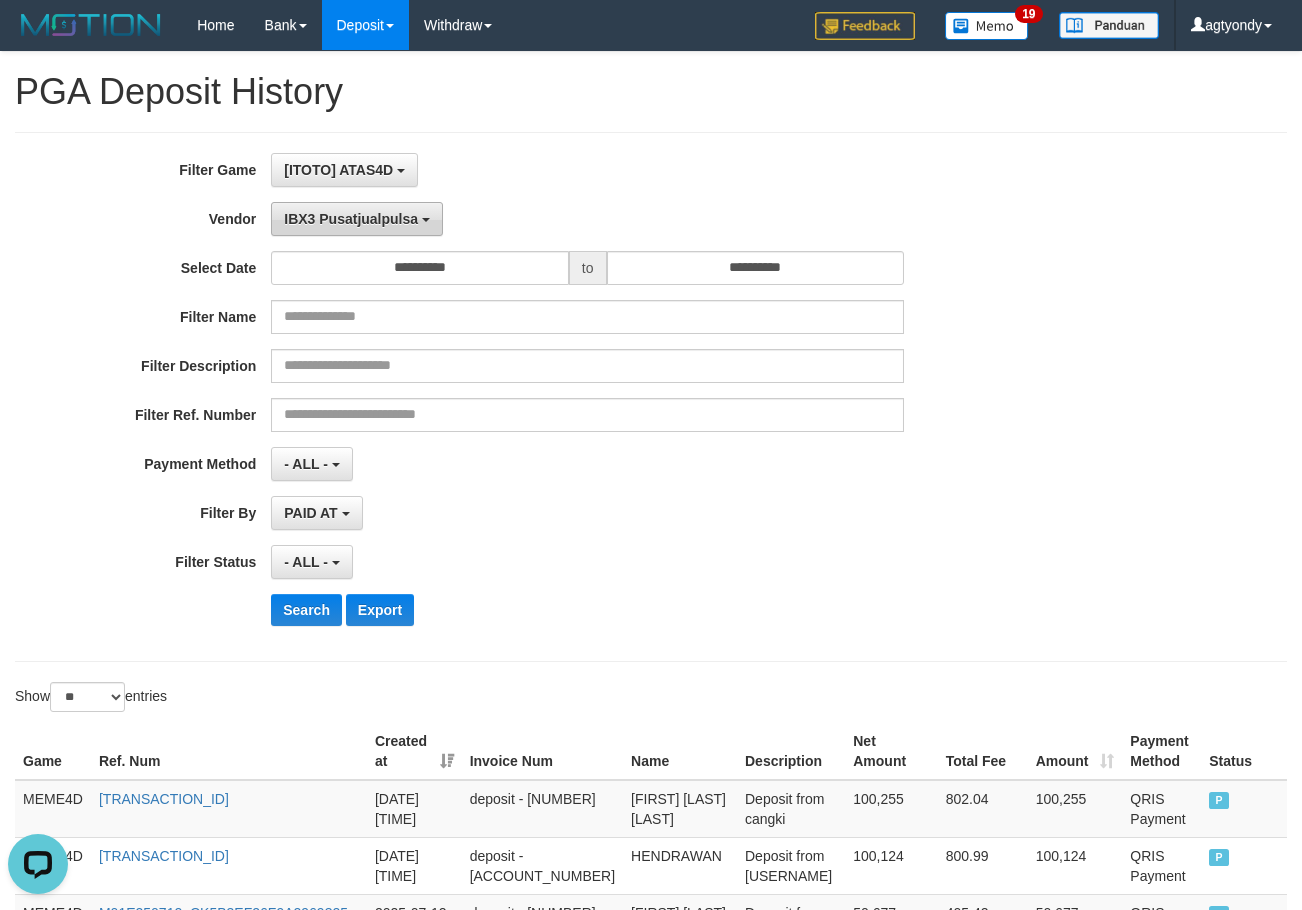 click on "IBX3 Pusatjualpulsa" at bounding box center (351, 219) 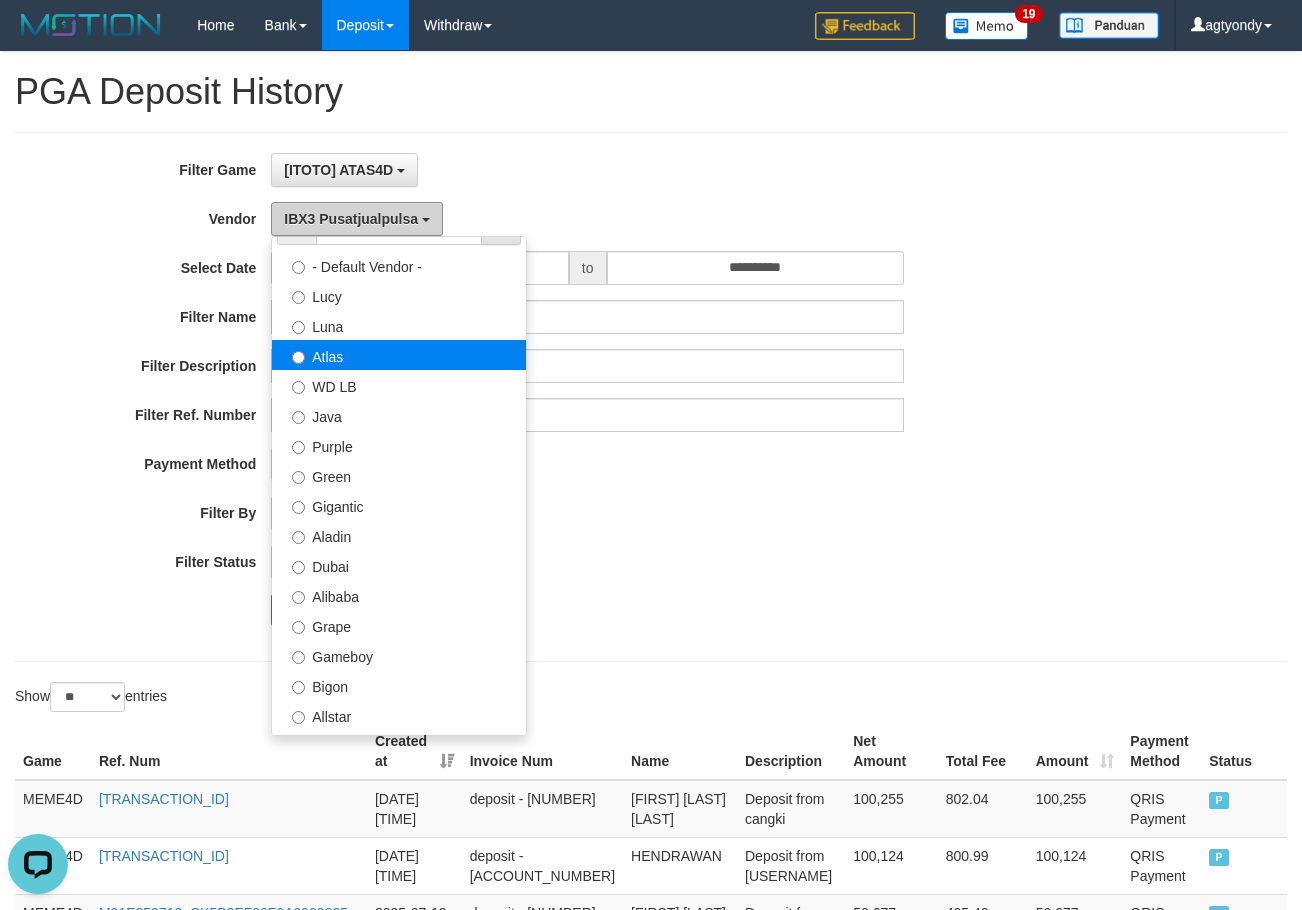 scroll, scrollTop: 0, scrollLeft: 0, axis: both 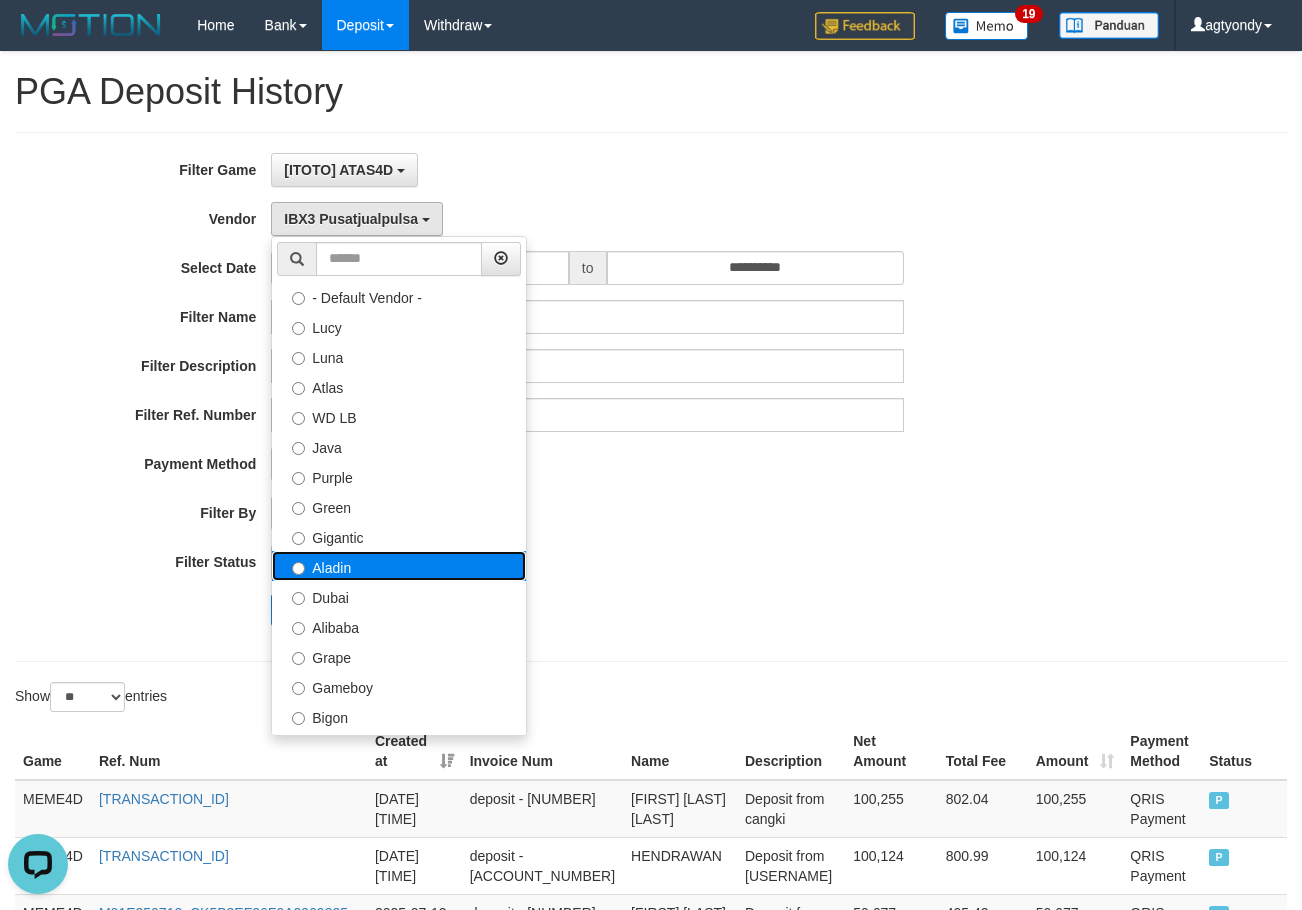 click on "Aladin" at bounding box center (399, 566) 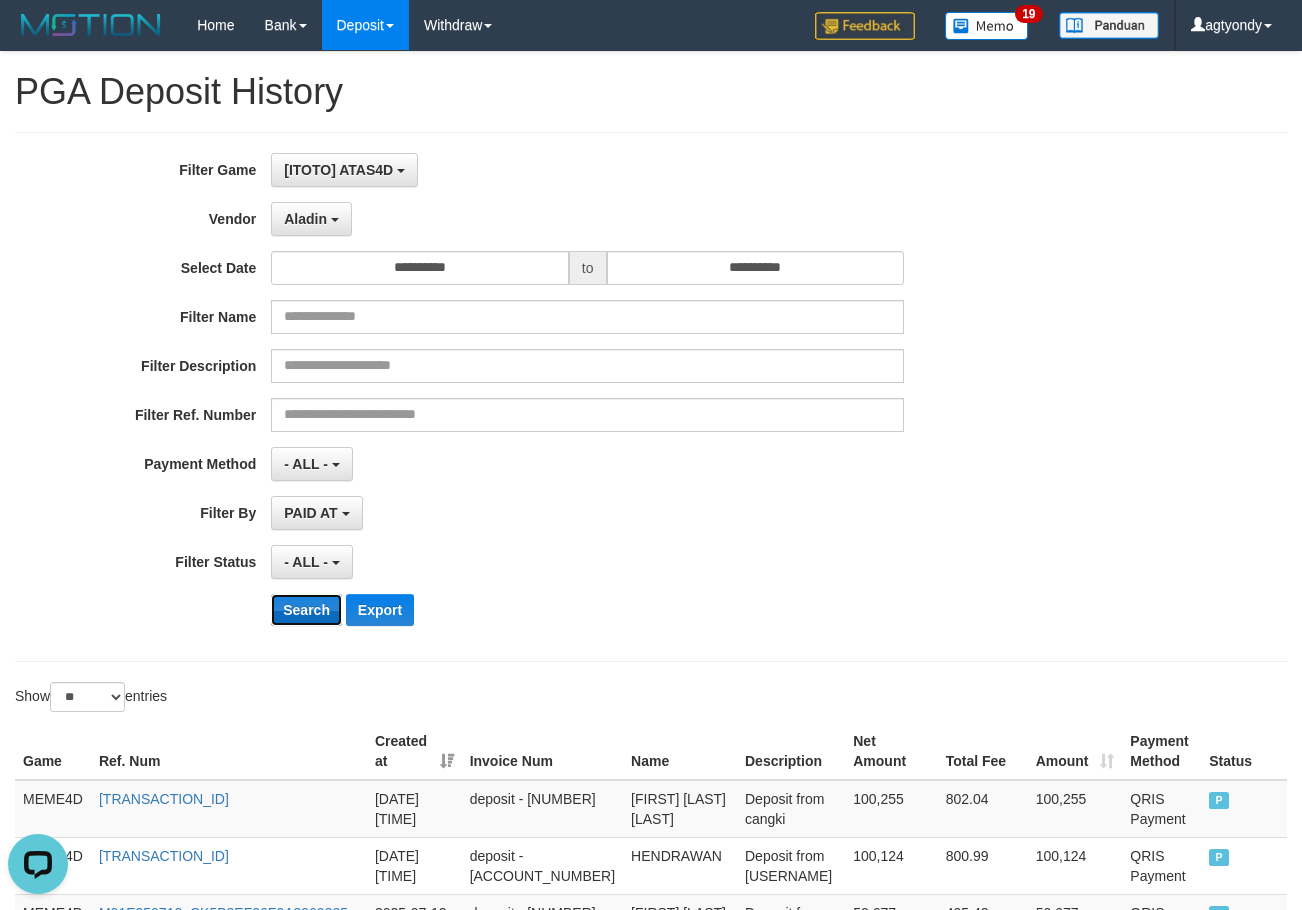 click on "Search" at bounding box center [306, 610] 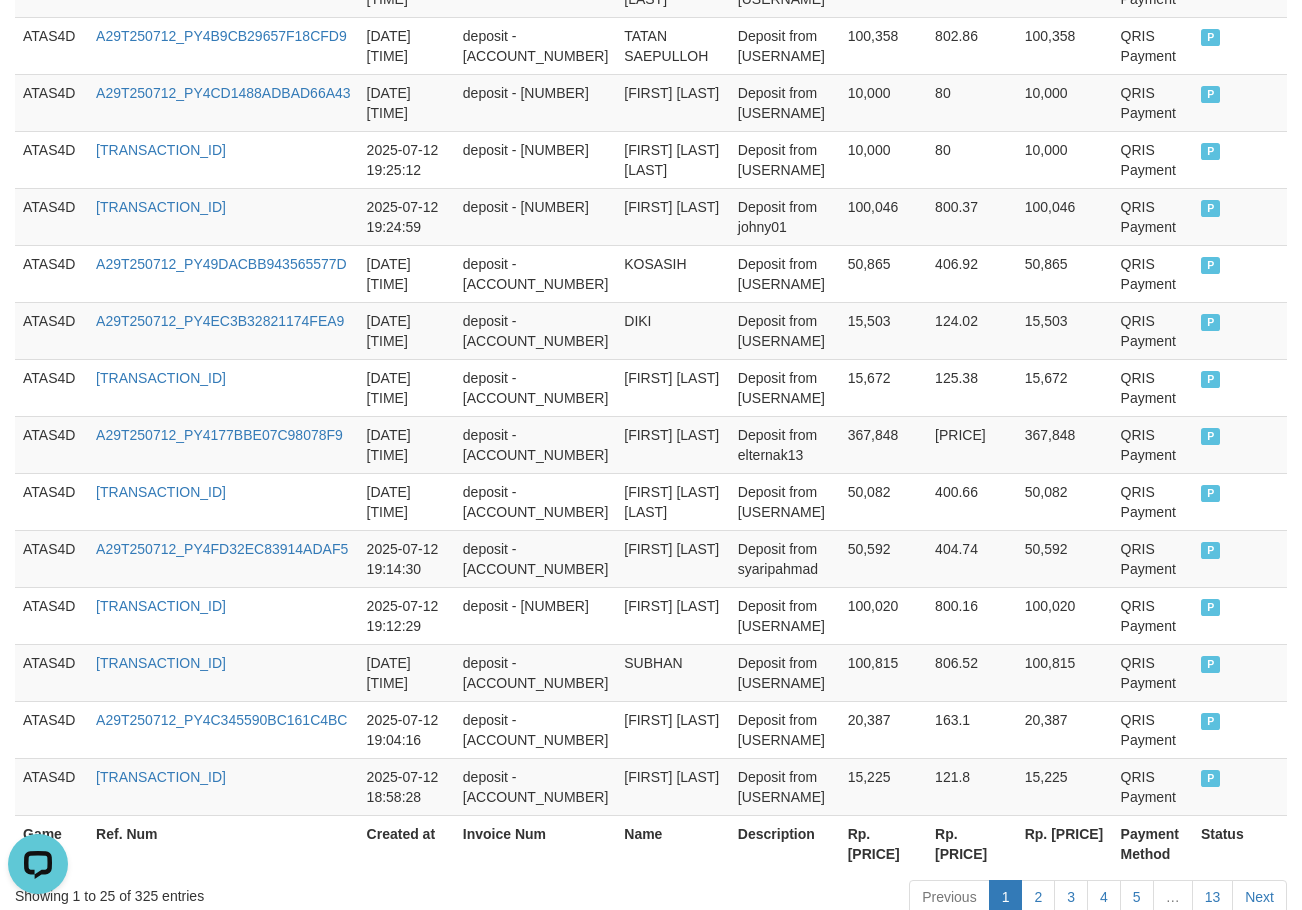 scroll, scrollTop: 1512, scrollLeft: 0, axis: vertical 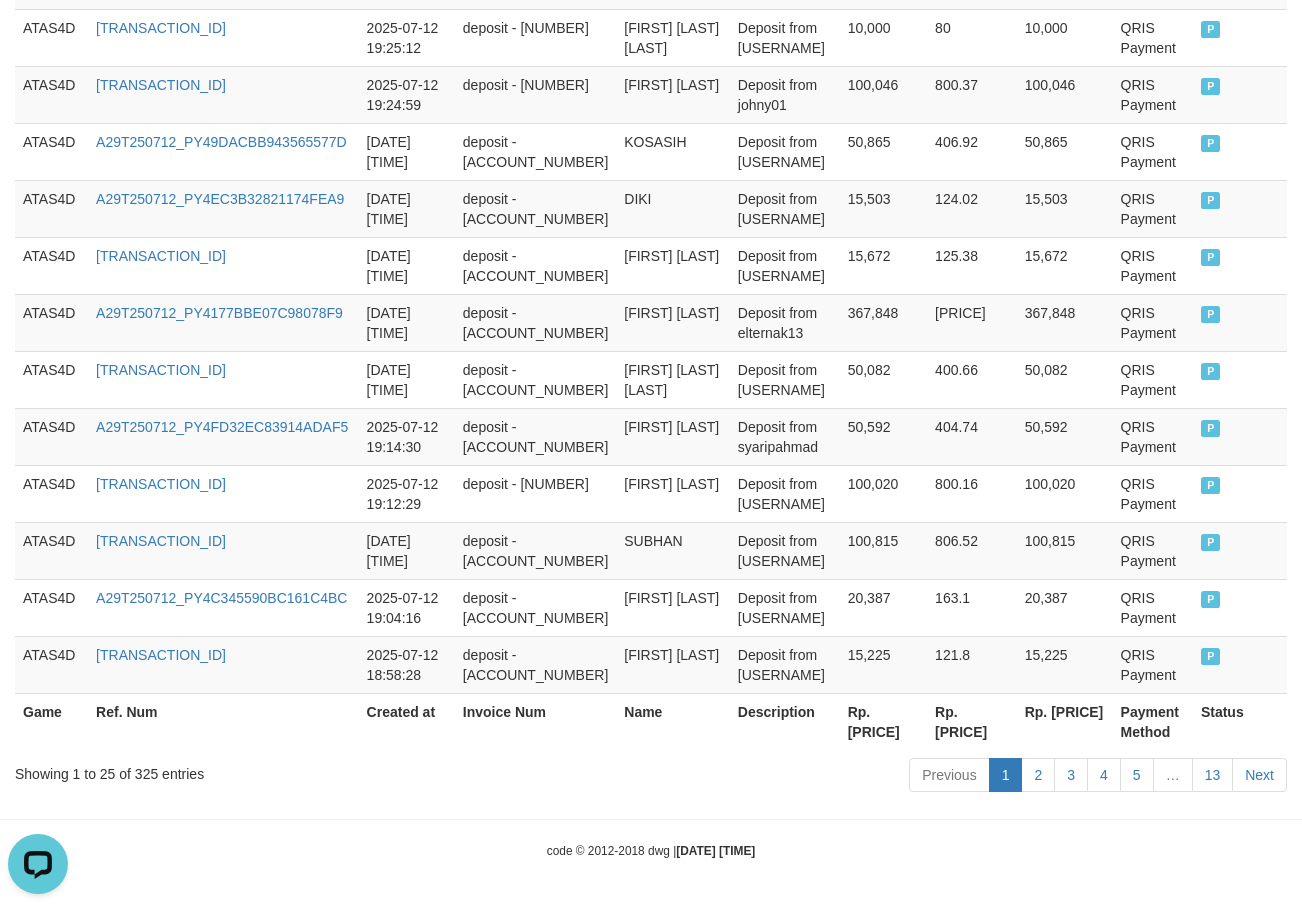 click on "Rp. [PRICE]" at bounding box center [883, 721] 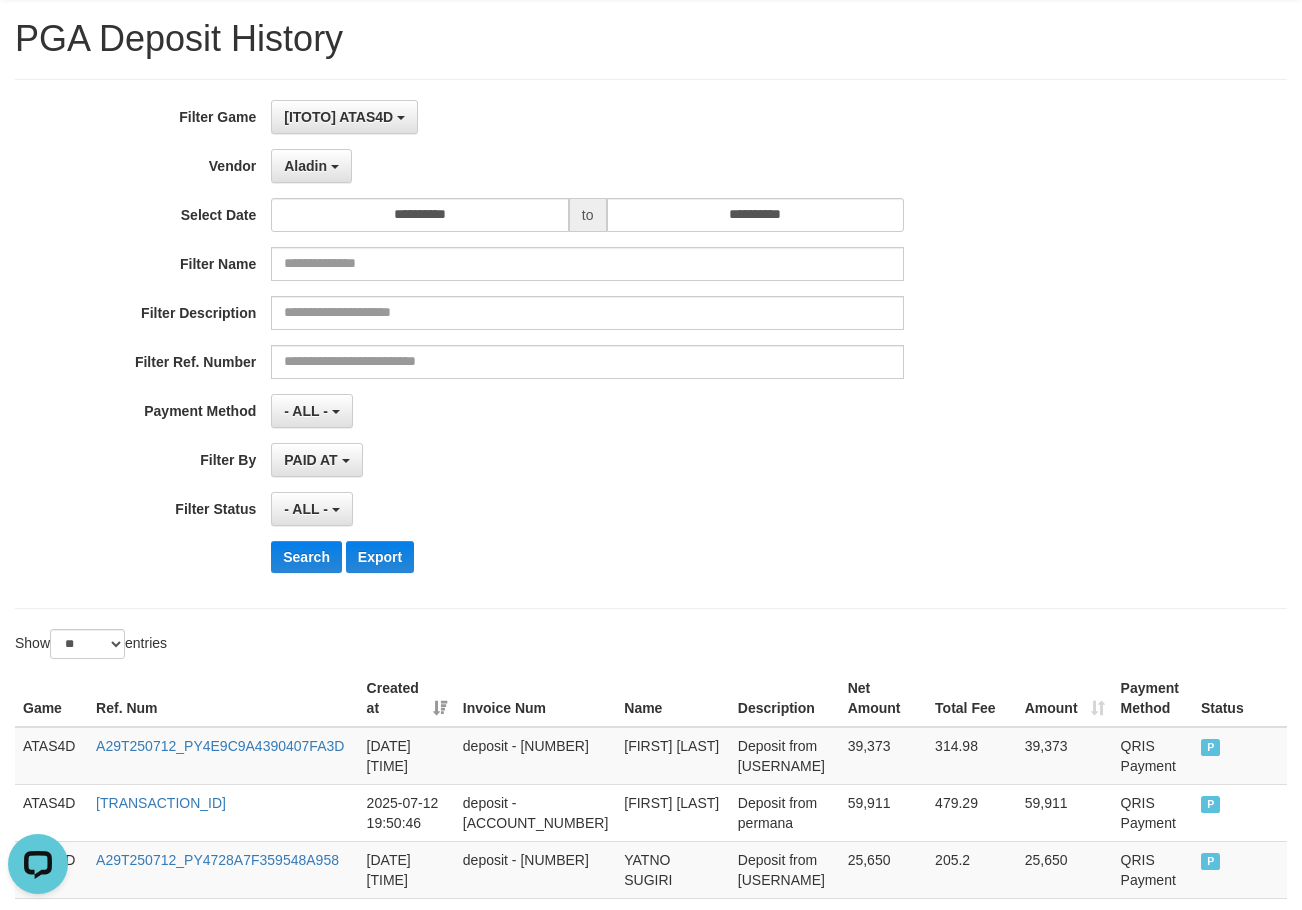 scroll, scrollTop: 0, scrollLeft: 0, axis: both 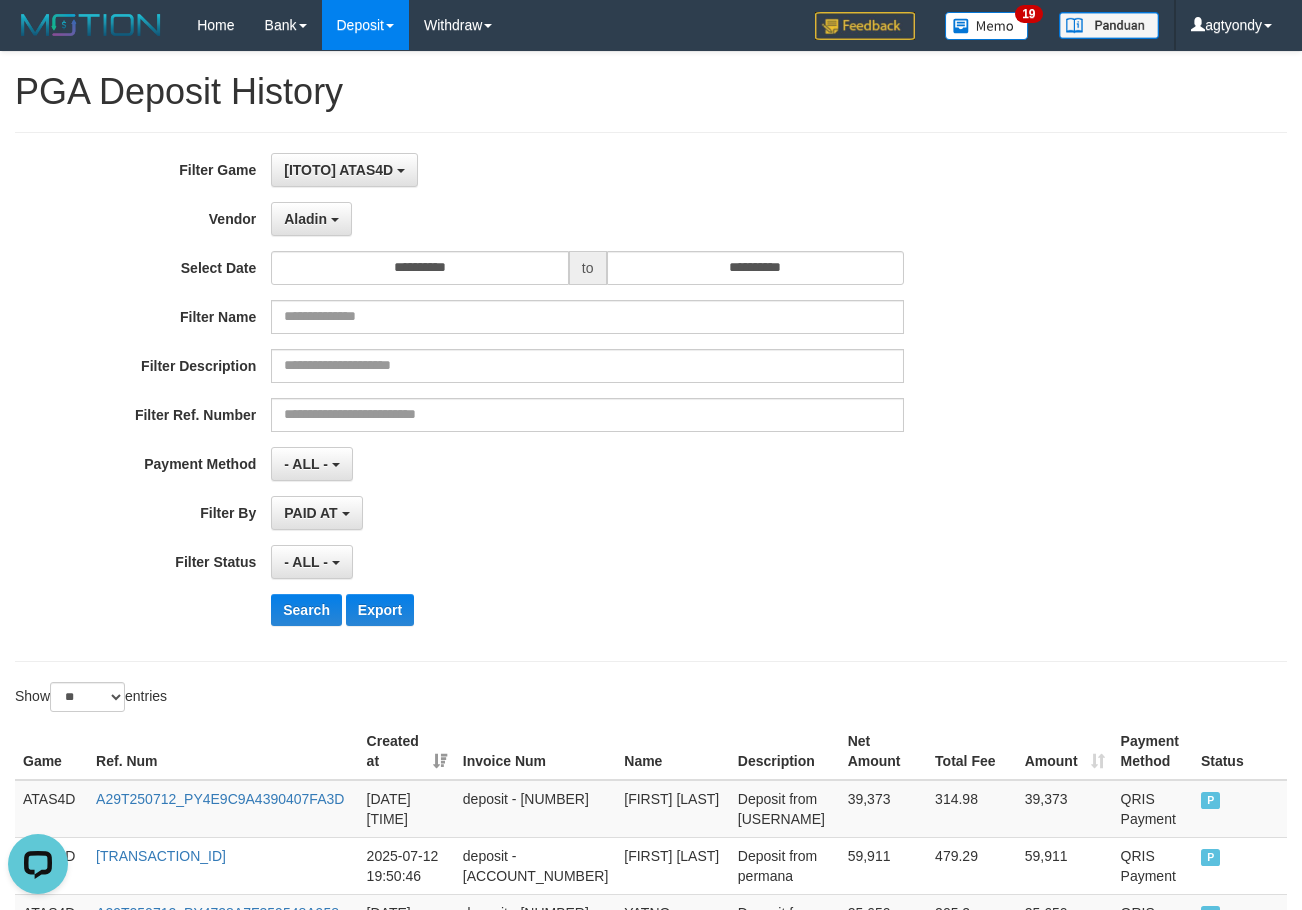 click on "**********" at bounding box center [542, 397] 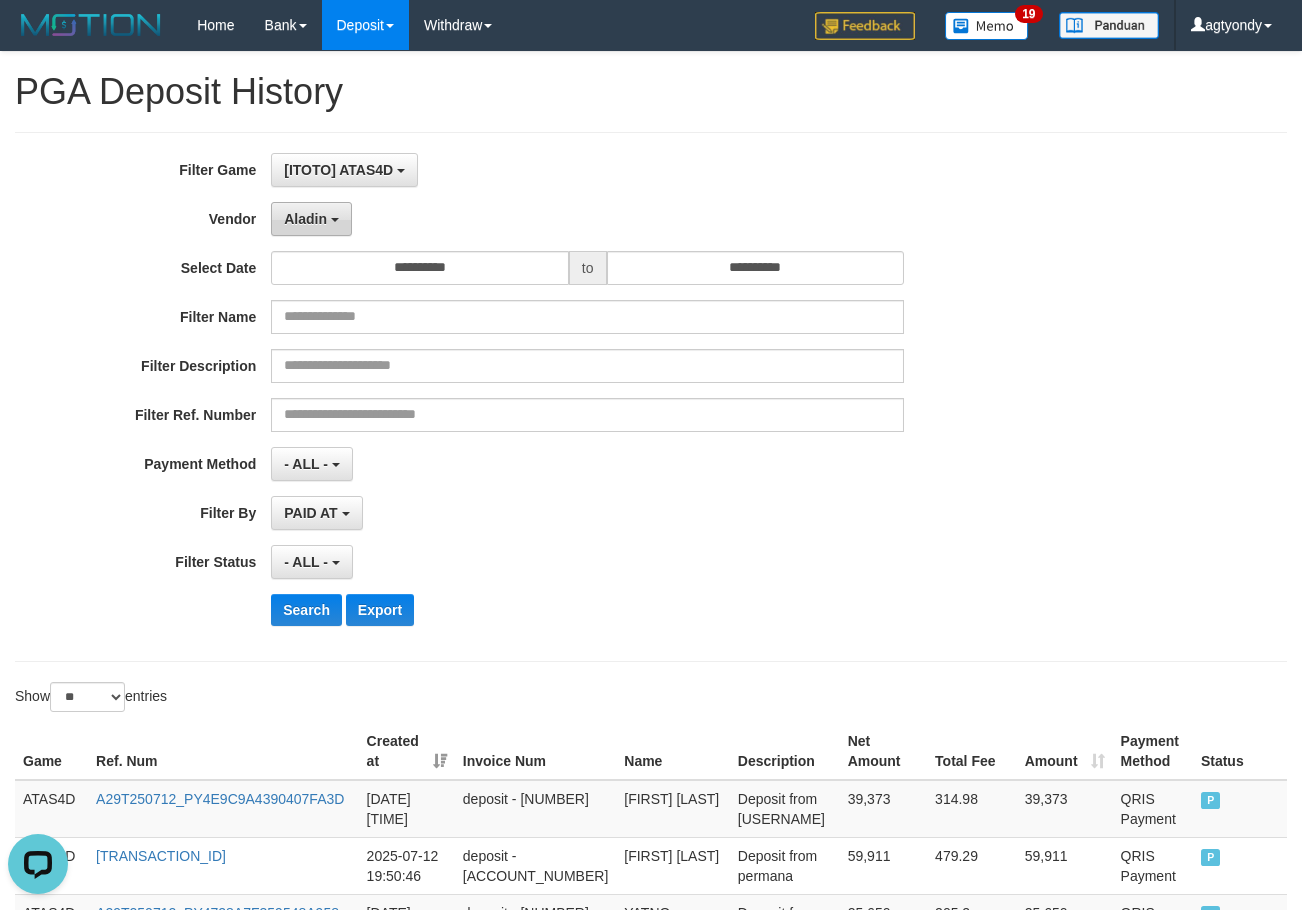 click at bounding box center (335, 220) 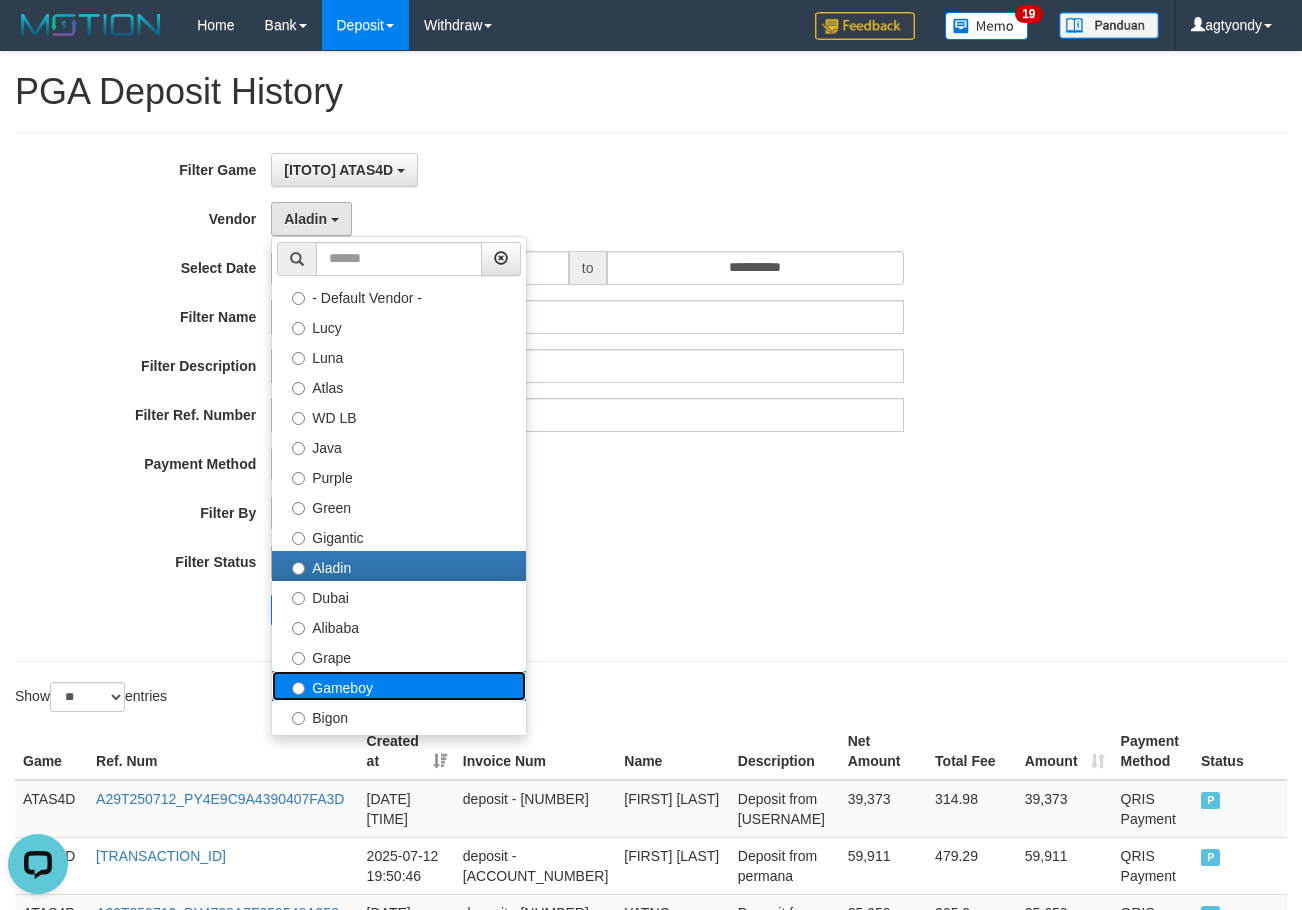 click on "Gameboy" at bounding box center (399, 686) 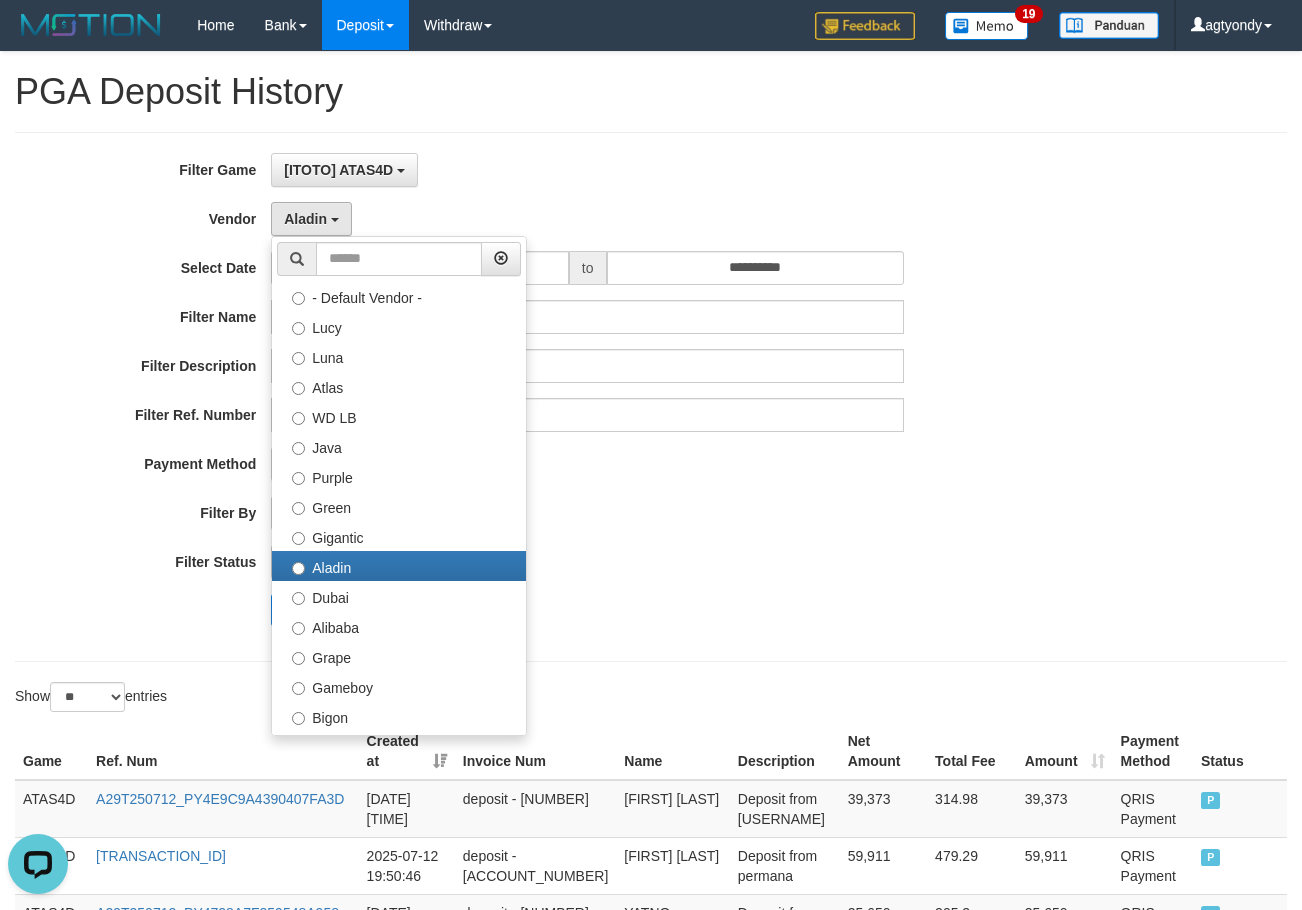 select on "**********" 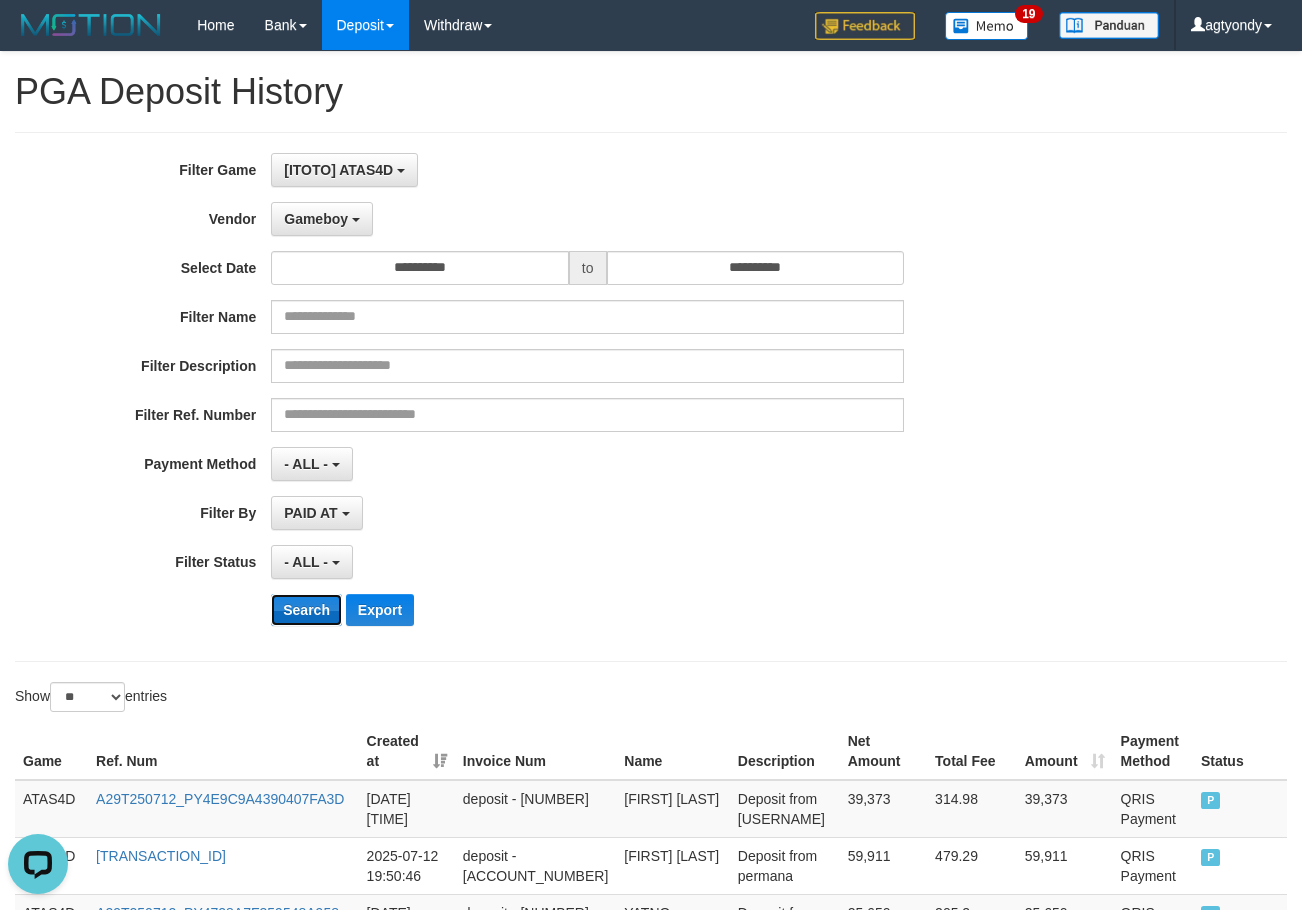 click on "Search" at bounding box center [306, 610] 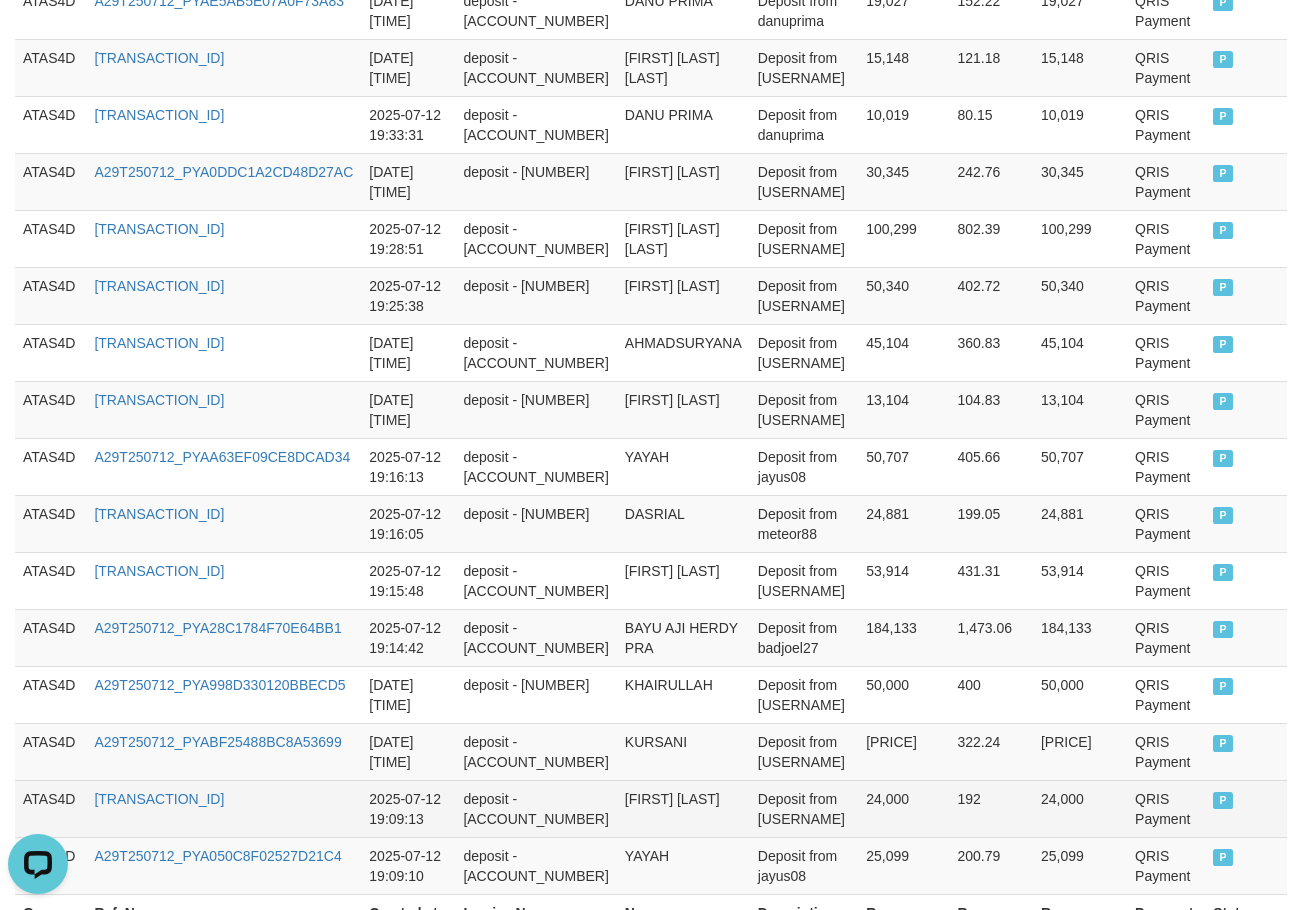 scroll, scrollTop: 1400, scrollLeft: 0, axis: vertical 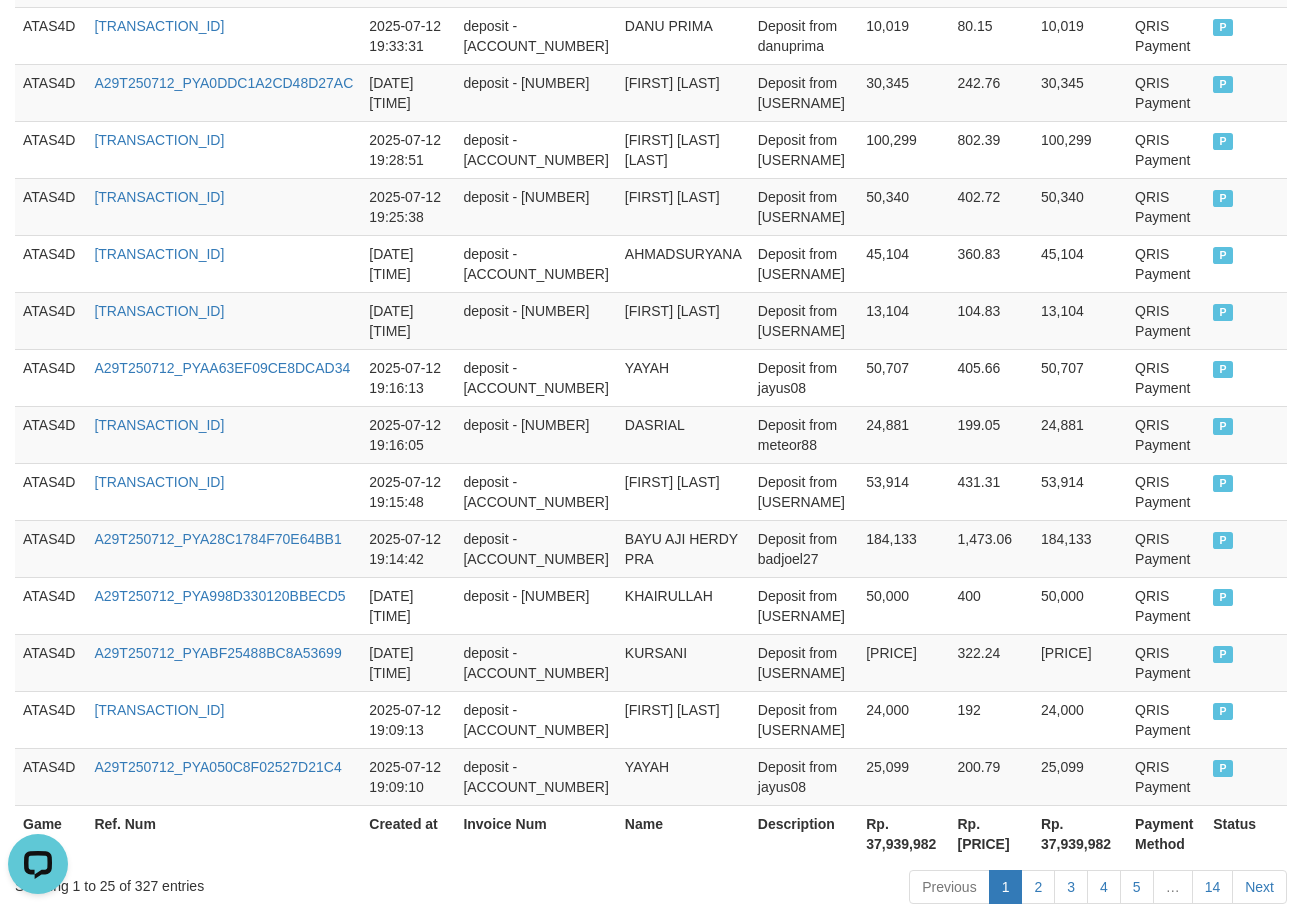 click on "Rp. 37,939,982" at bounding box center (903, 833) 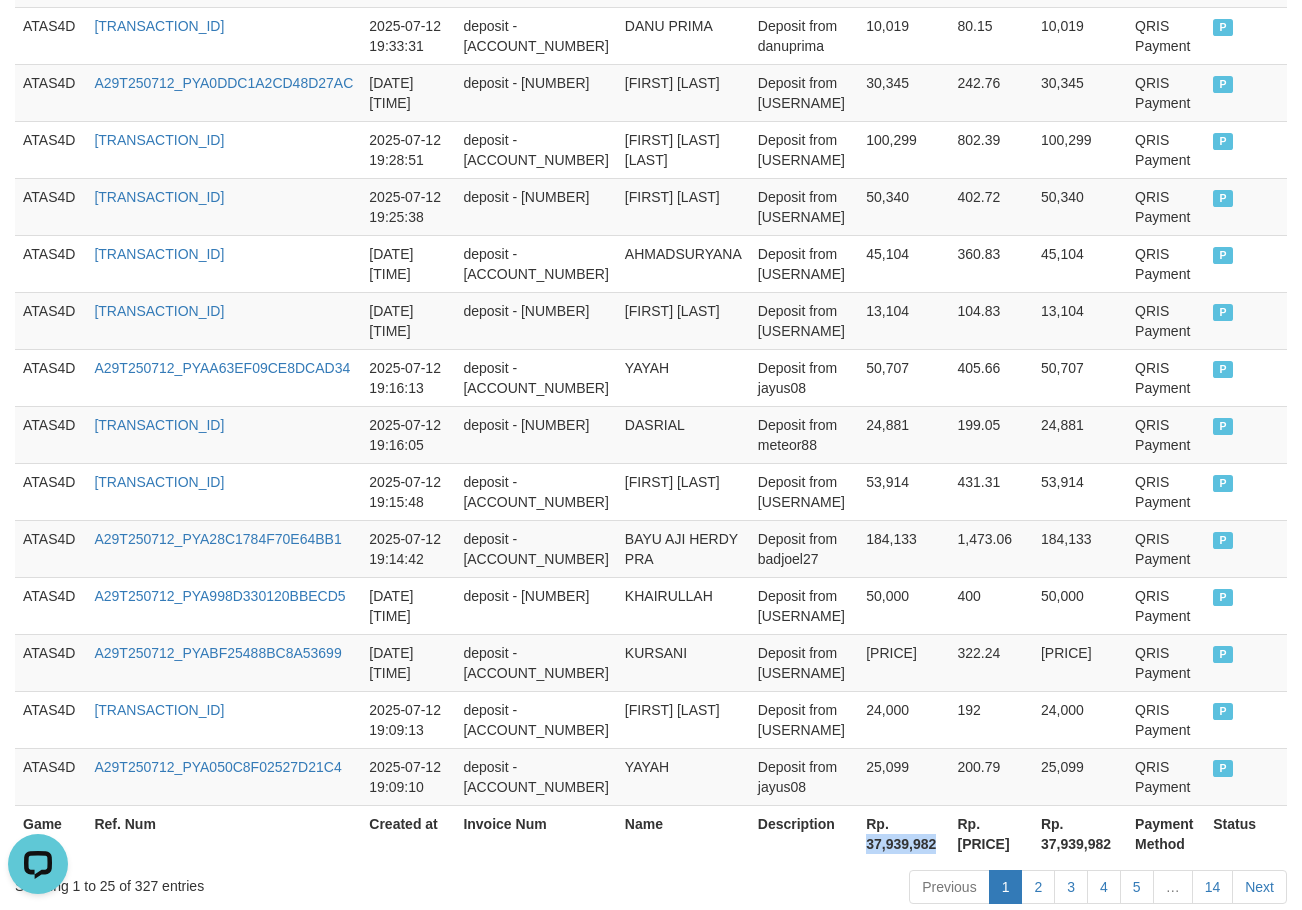 click on "Rp. 37,939,982" at bounding box center (903, 833) 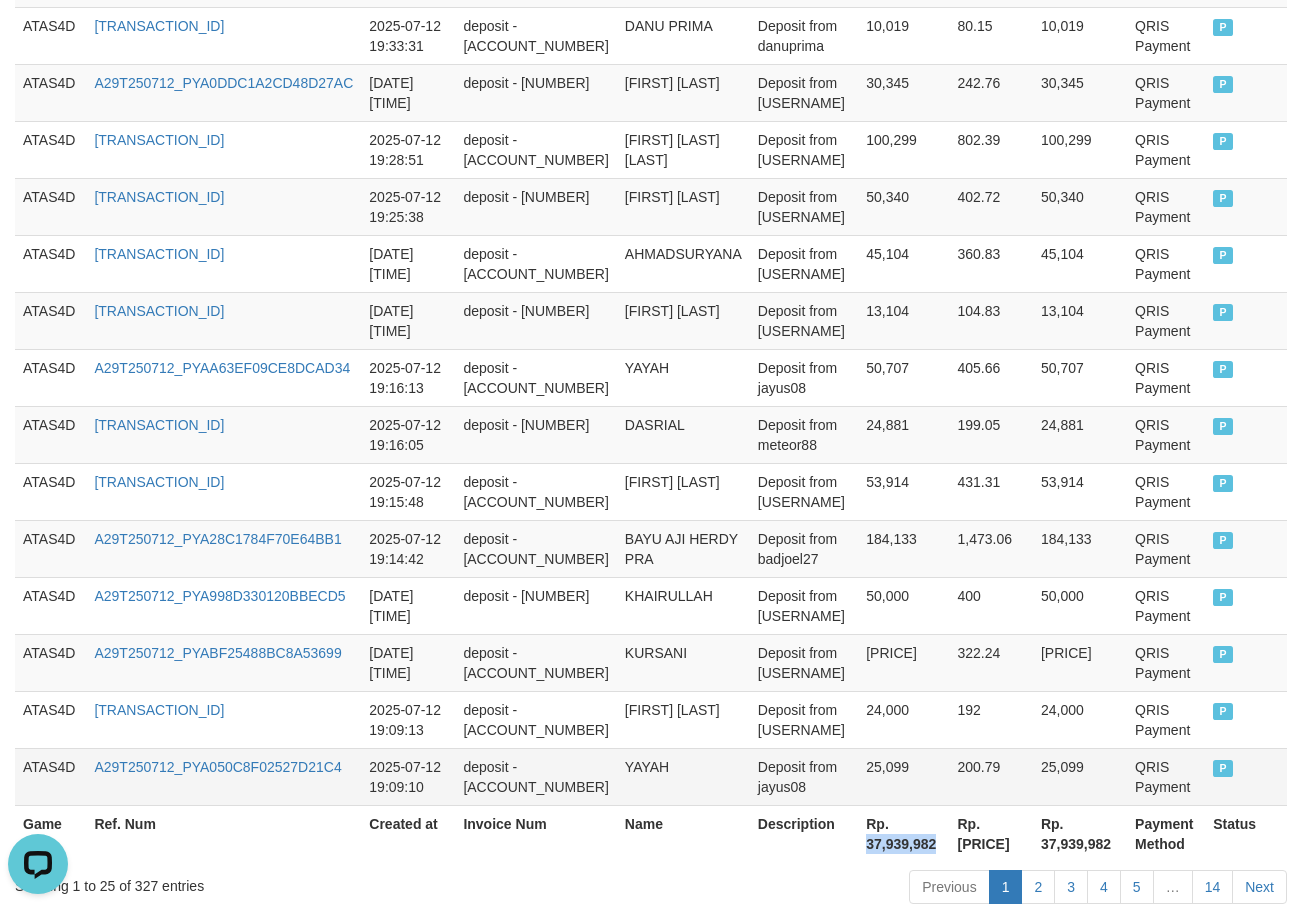 copy on "[PRICE]" 